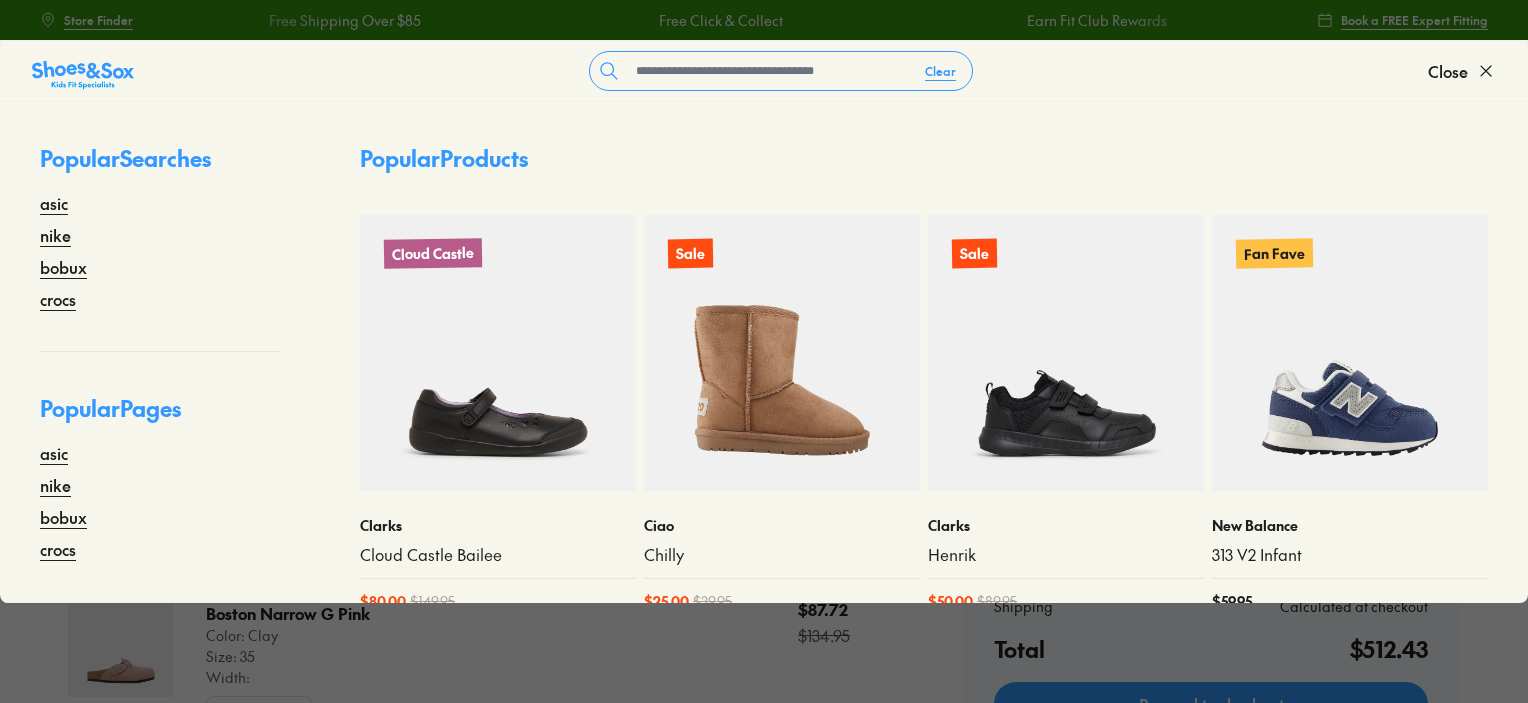scroll, scrollTop: 0, scrollLeft: 0, axis: both 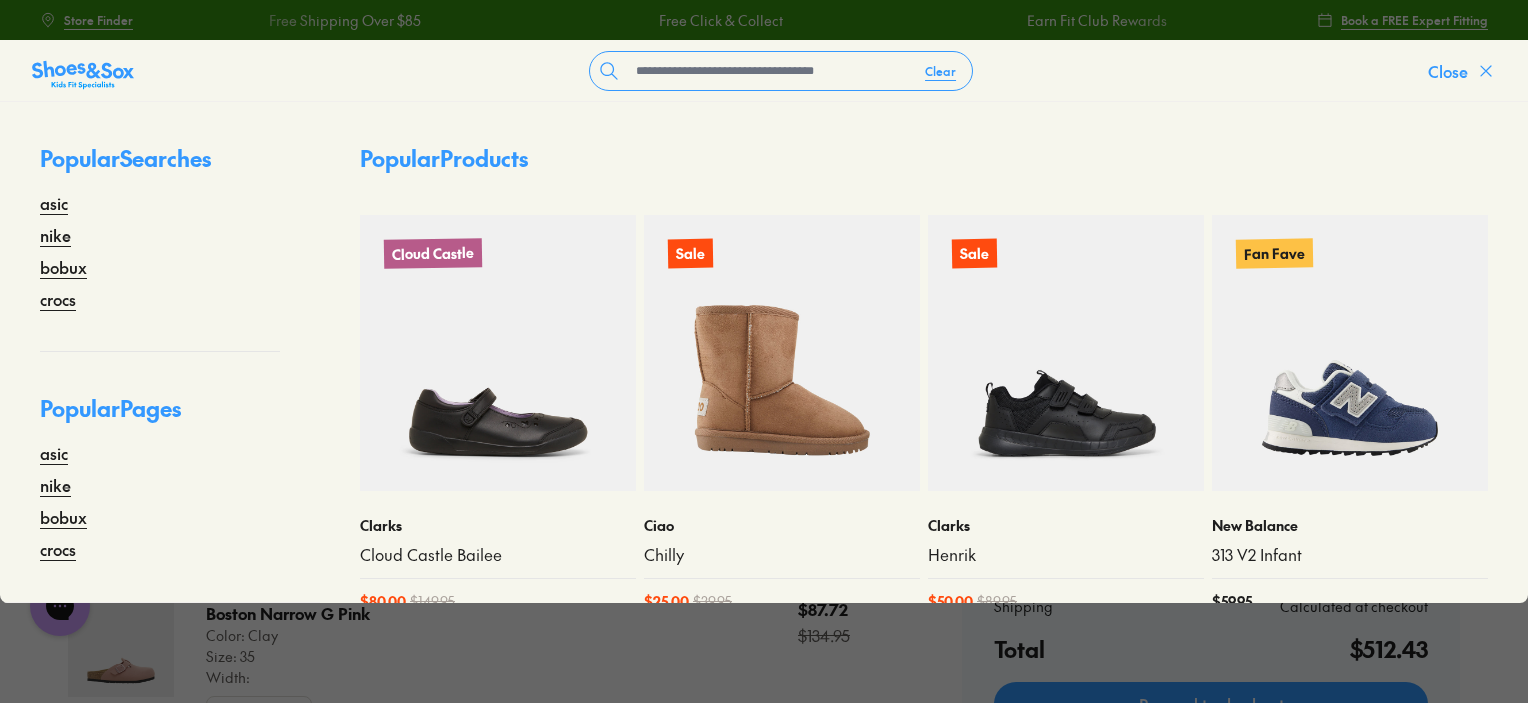 click 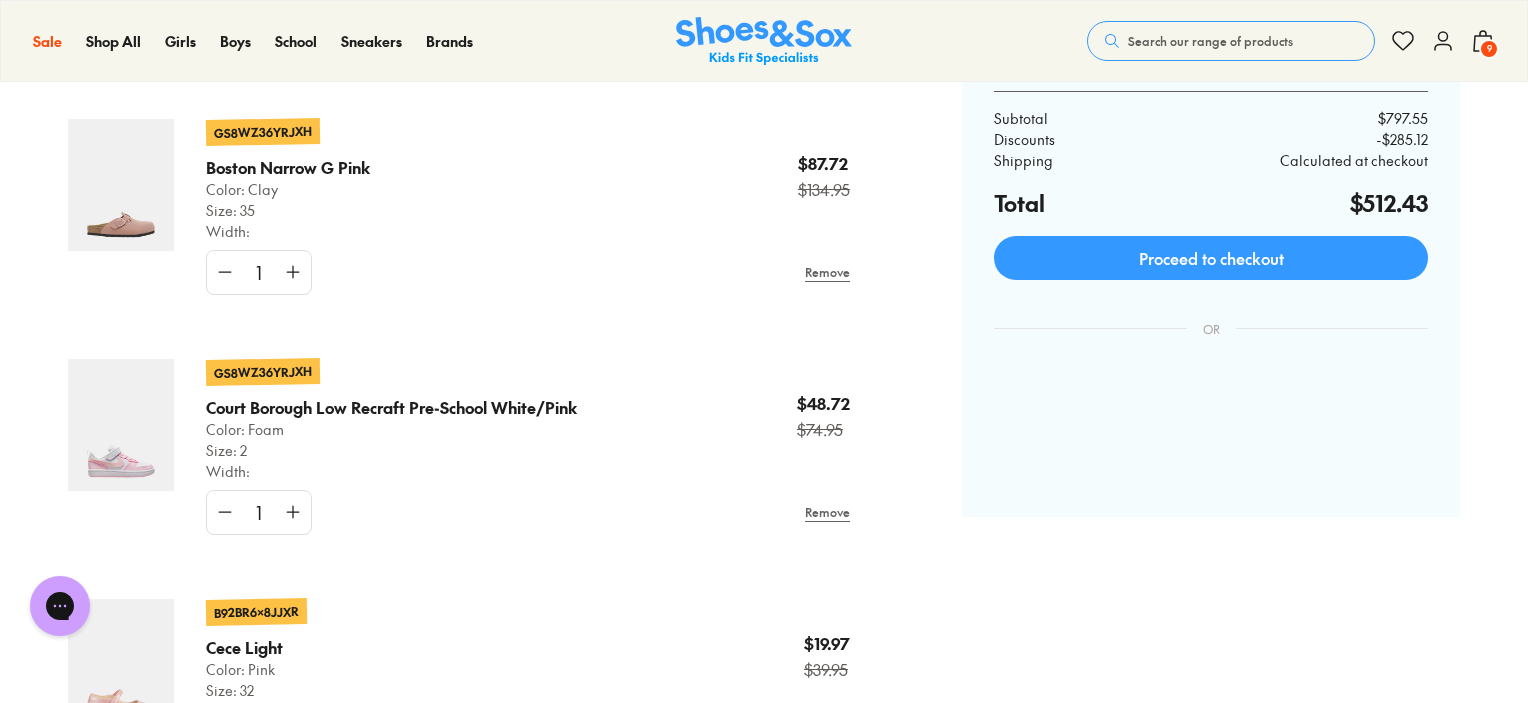 scroll, scrollTop: 479, scrollLeft: 0, axis: vertical 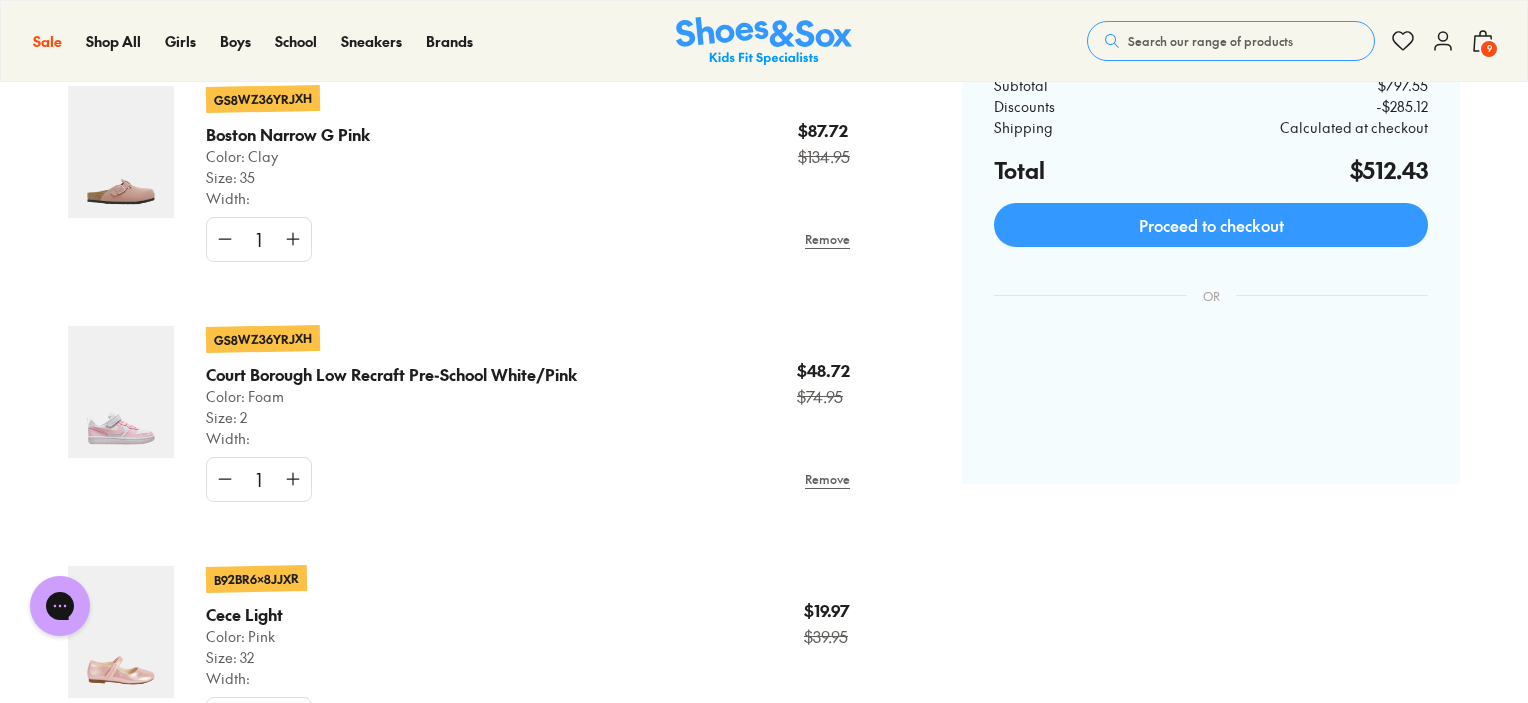 click at bounding box center [225, 479] 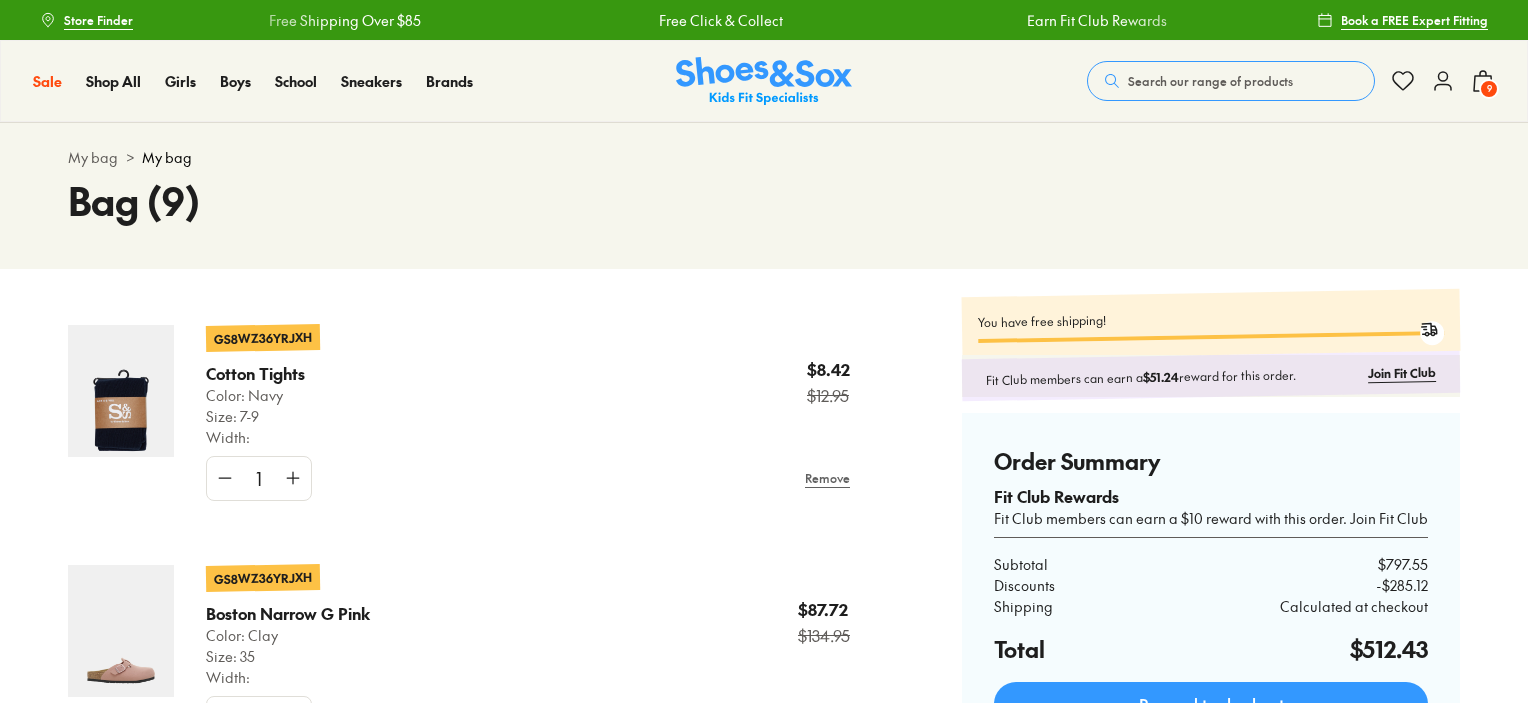 scroll, scrollTop: 0, scrollLeft: 0, axis: both 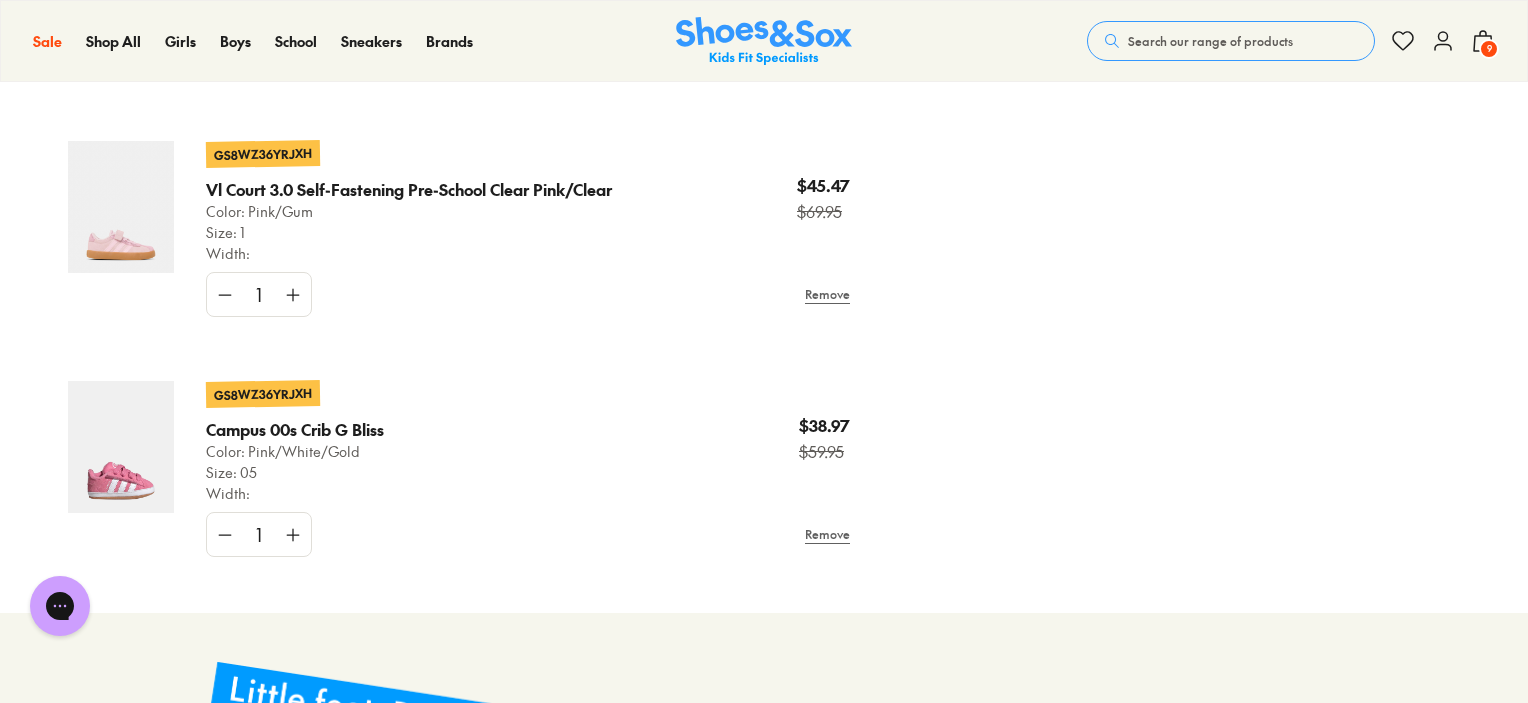 click at bounding box center (121, 207) 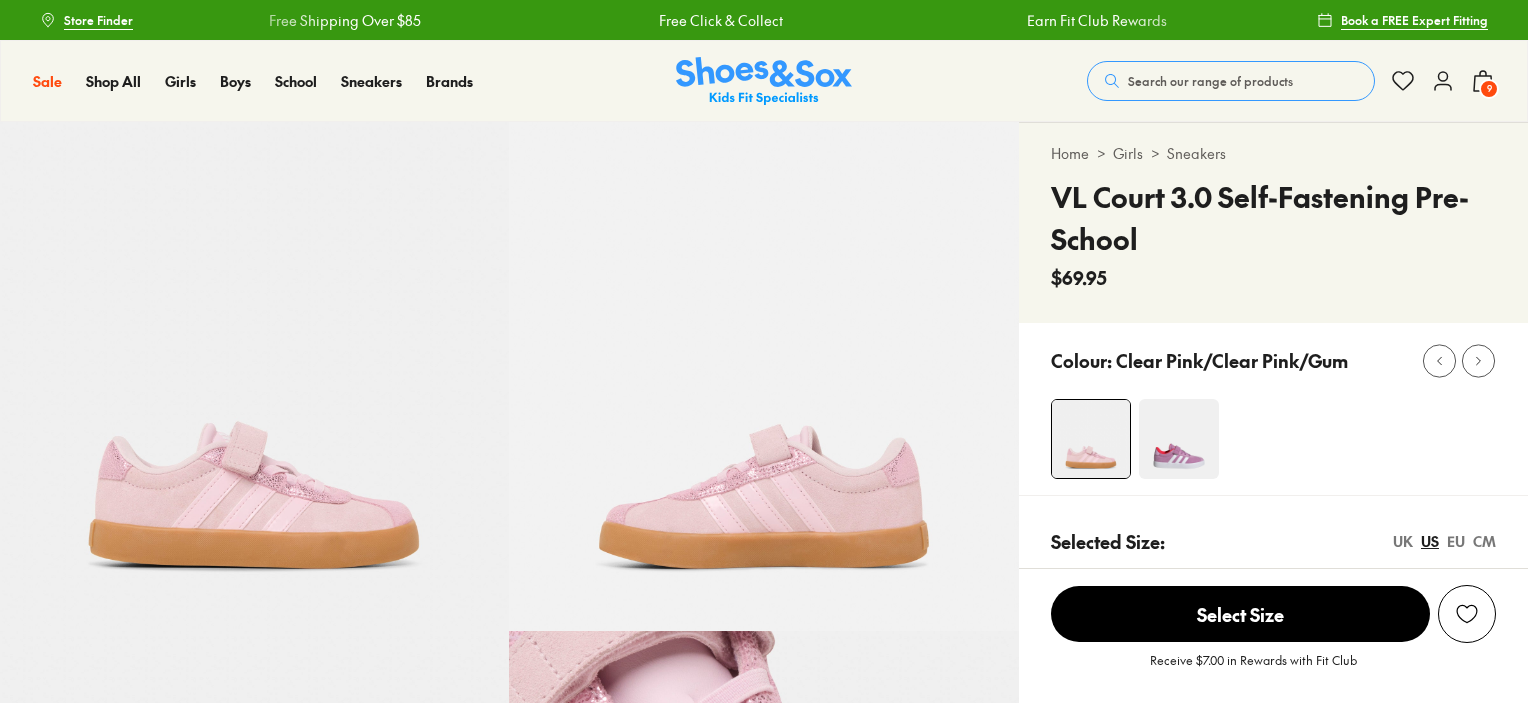scroll, scrollTop: 0, scrollLeft: 0, axis: both 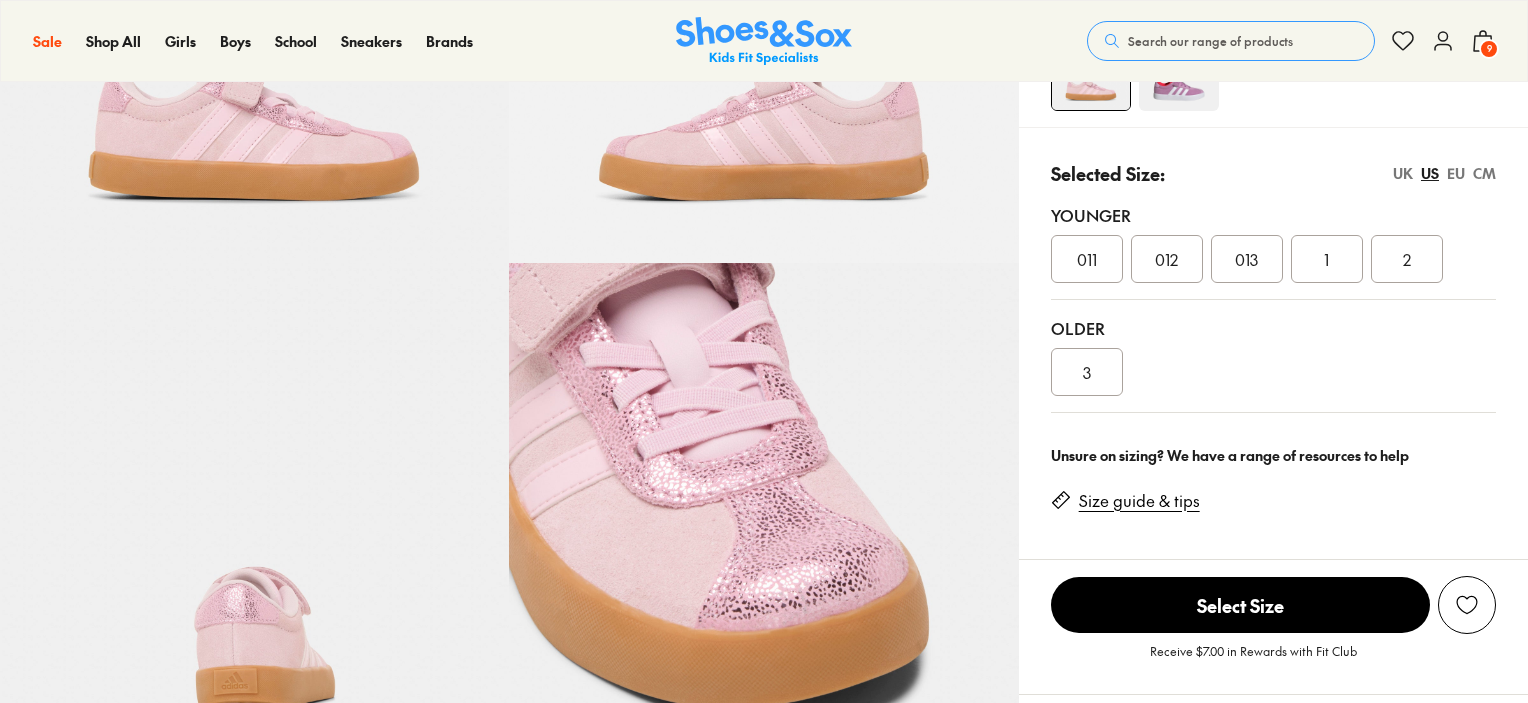 select on "*" 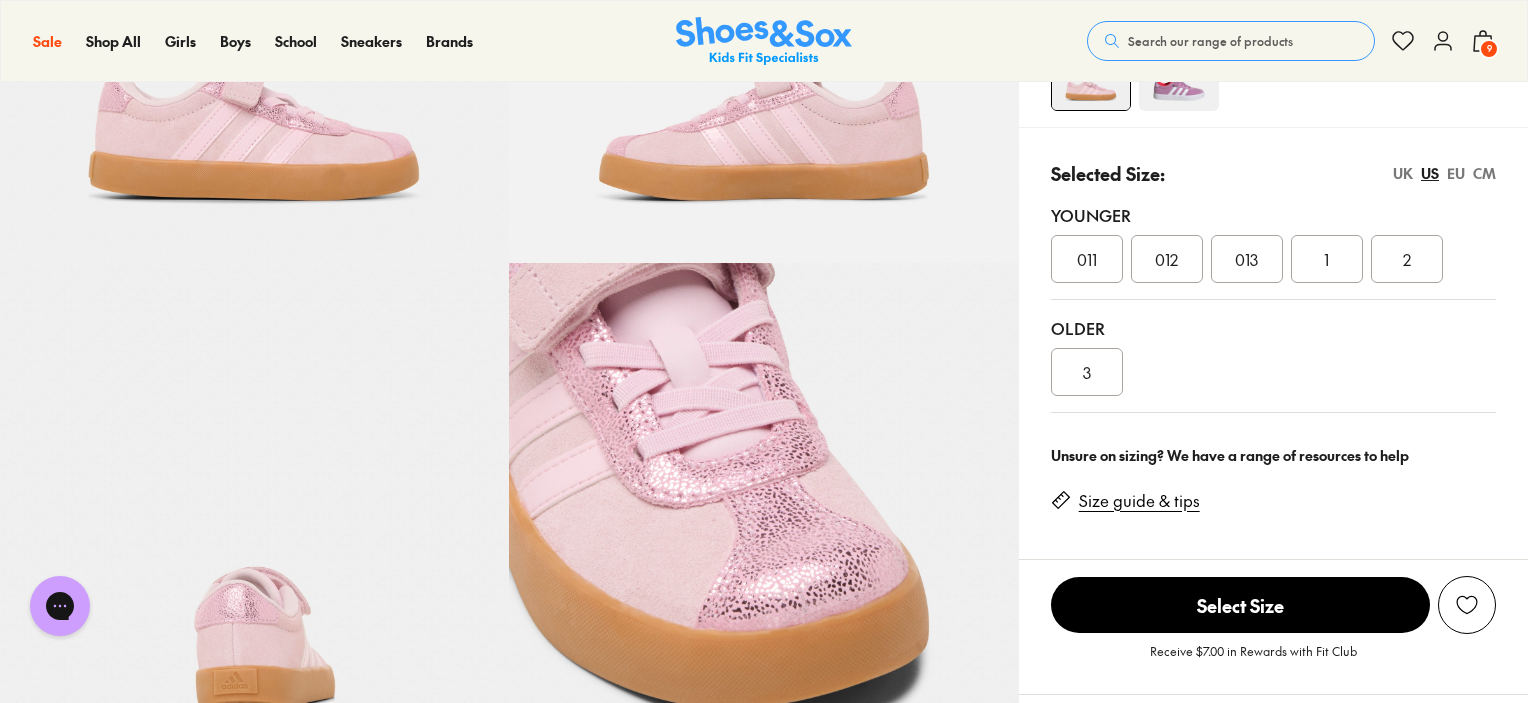 scroll, scrollTop: 0, scrollLeft: 0, axis: both 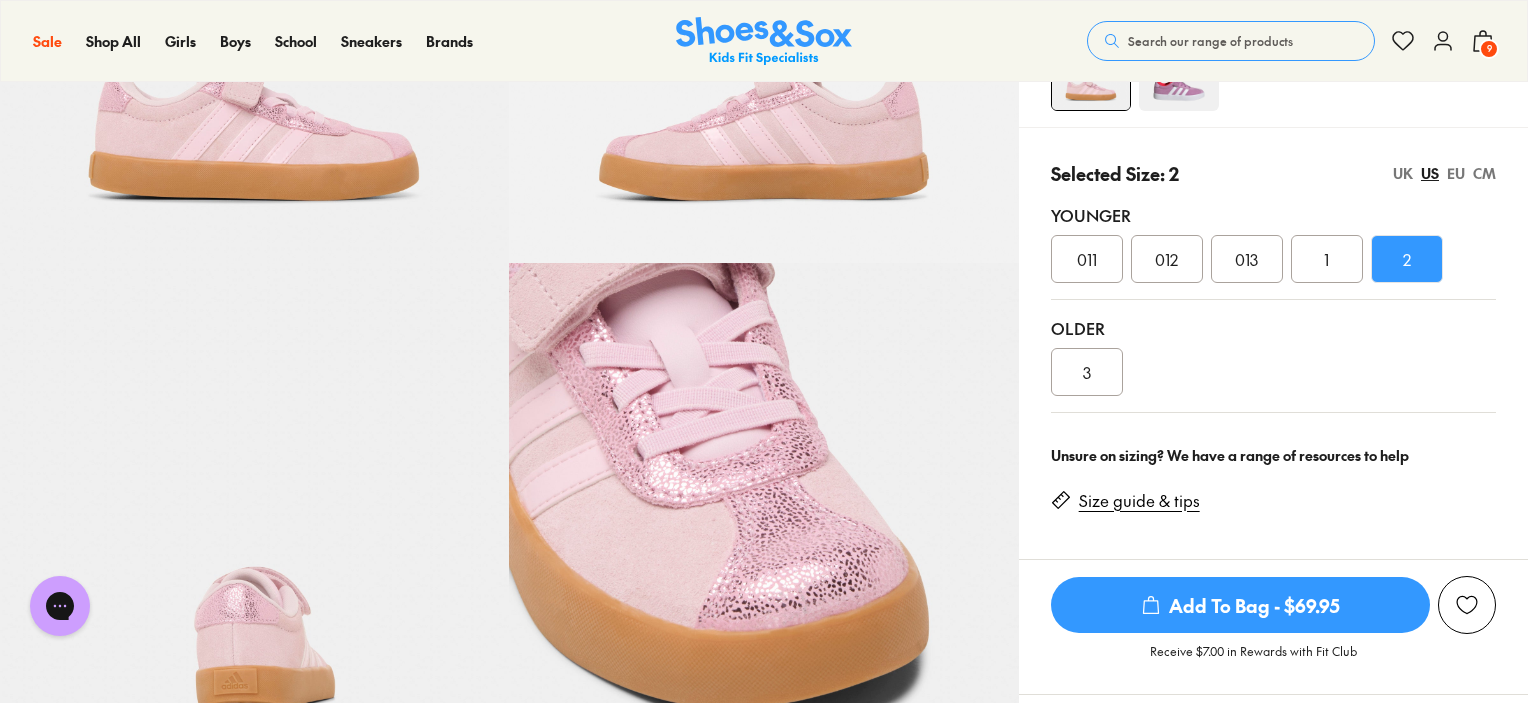click on "Add To Bag - $69.95" at bounding box center [1240, 605] 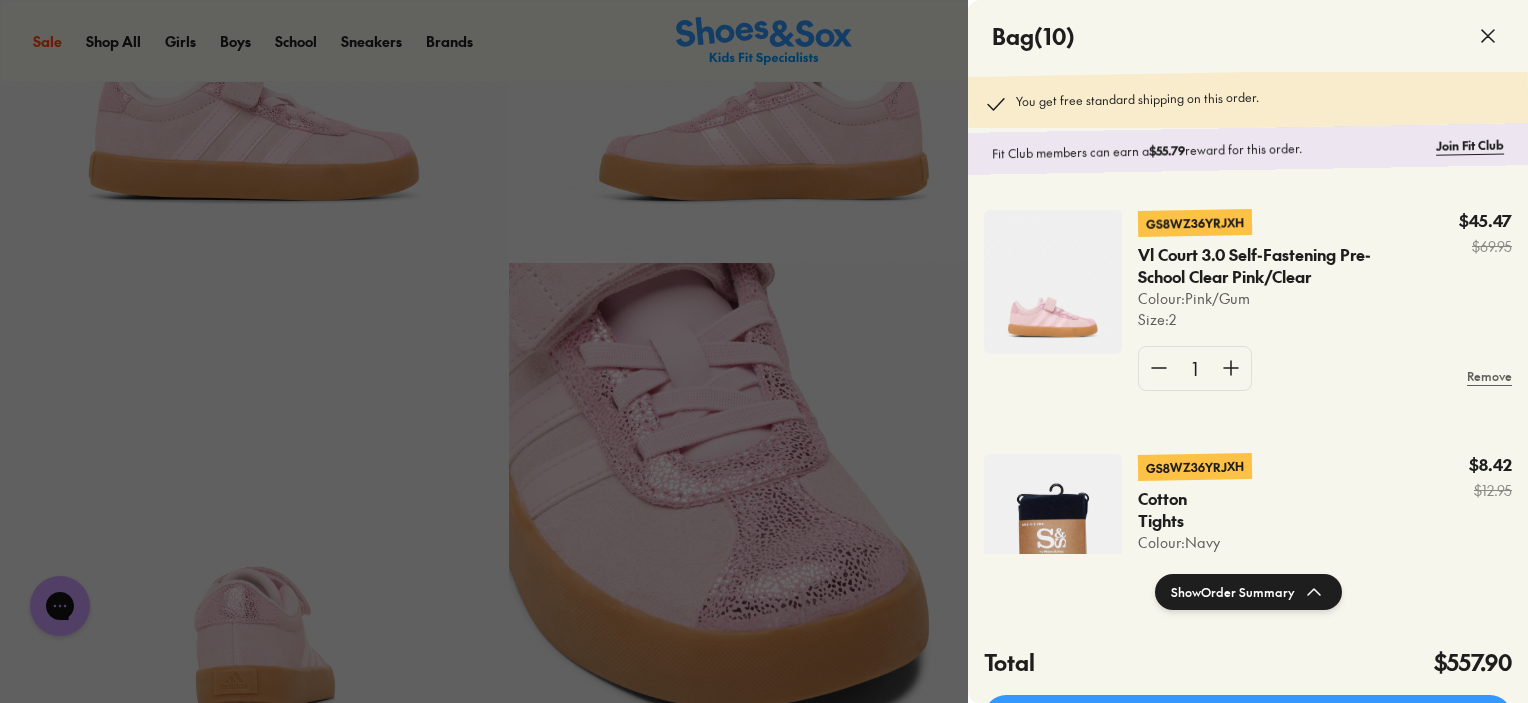 click 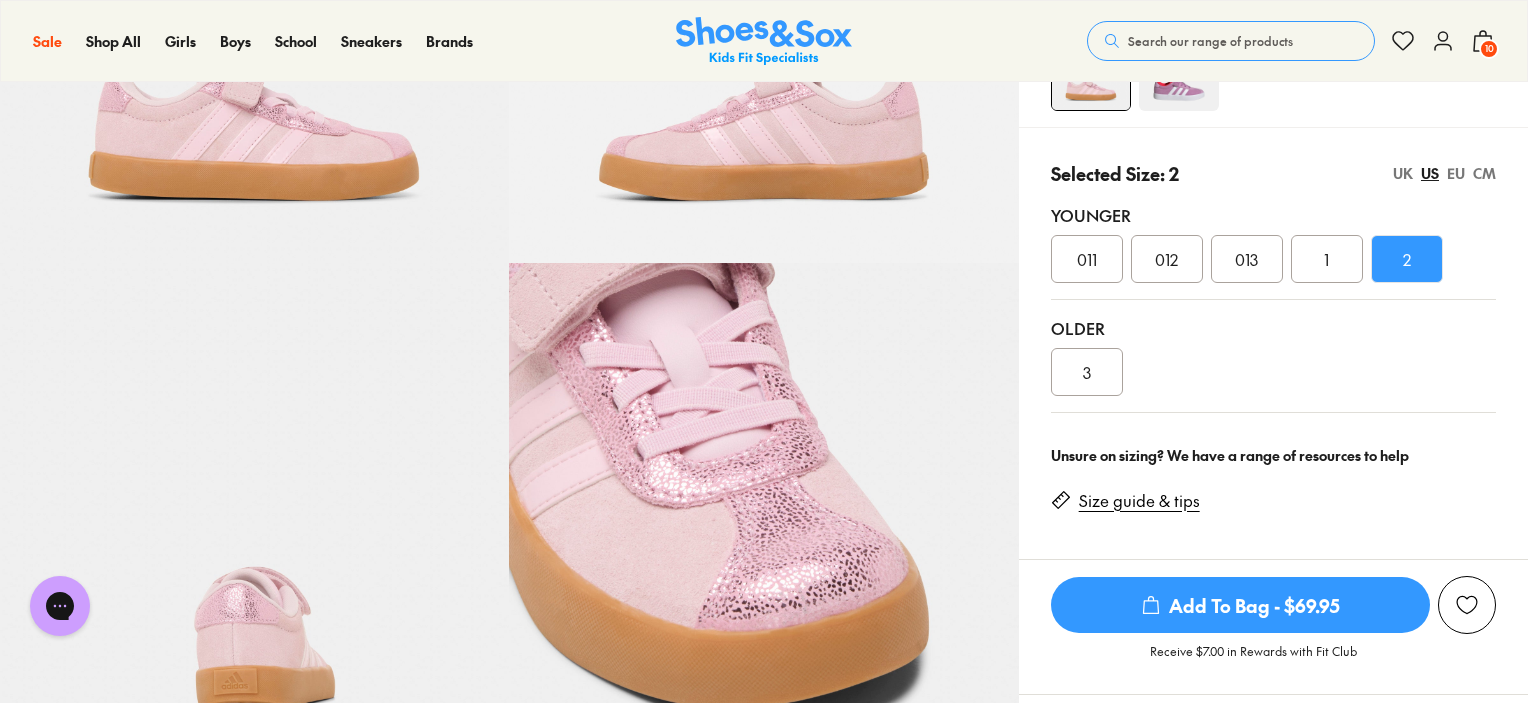 click on "EU" at bounding box center [1456, 173] 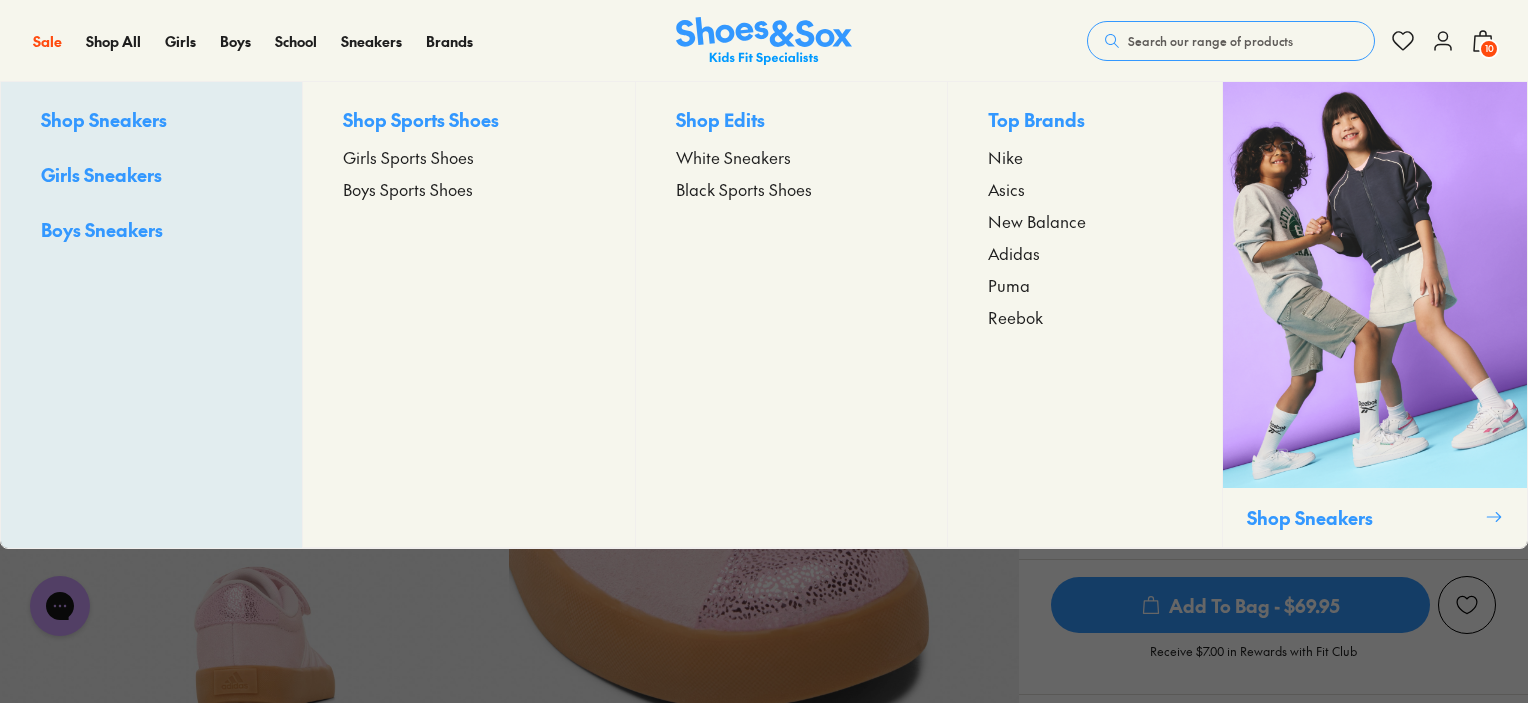 scroll, scrollTop: 0, scrollLeft: 0, axis: both 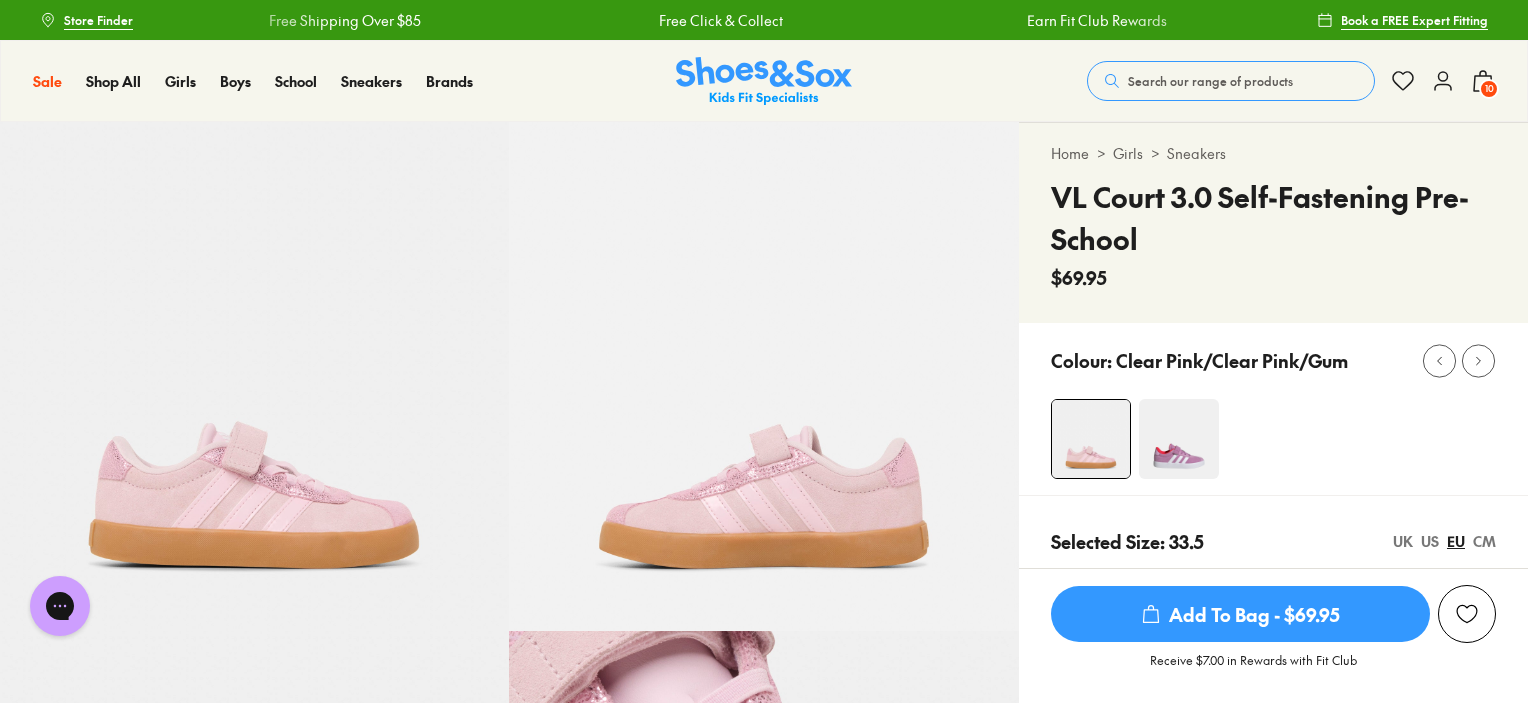 click on "10" at bounding box center (1489, 89) 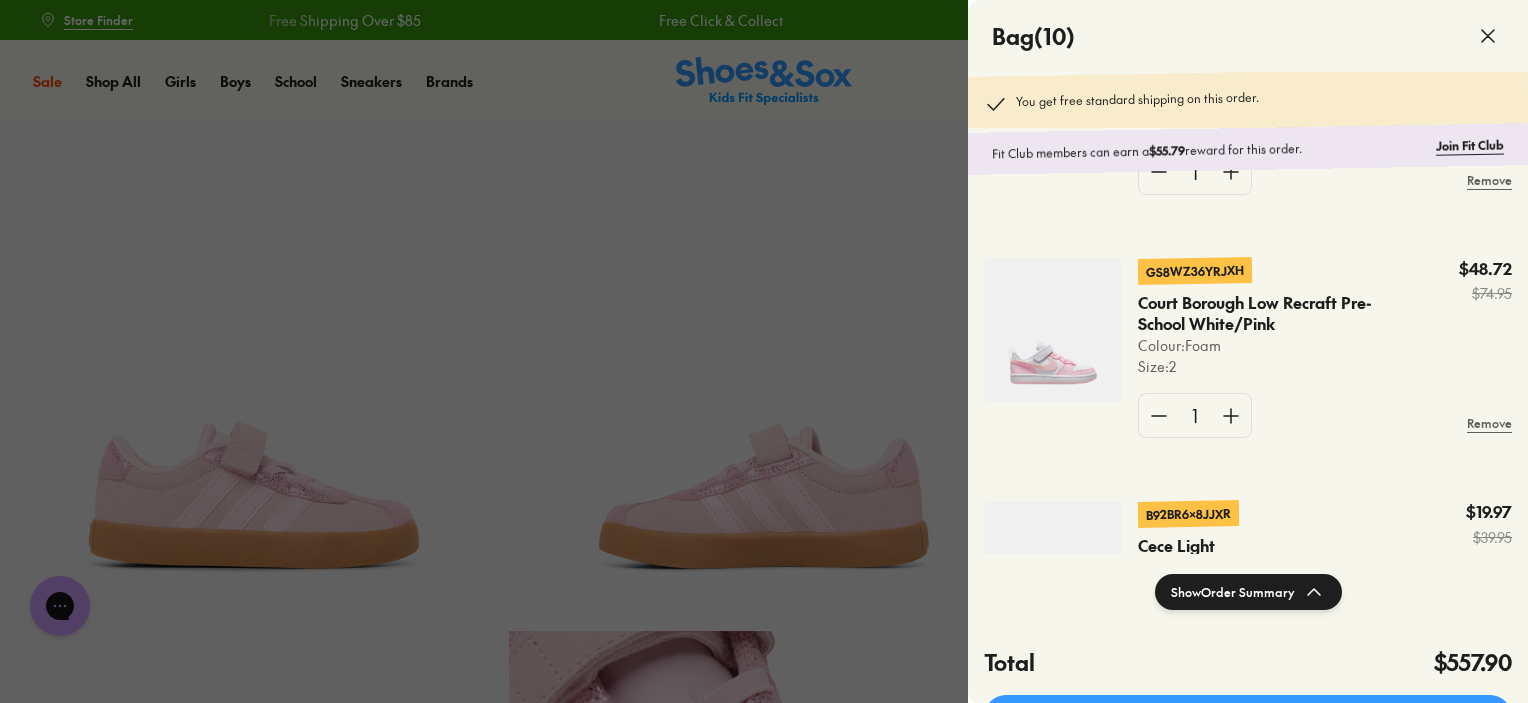scroll, scrollTop: 684, scrollLeft: 0, axis: vertical 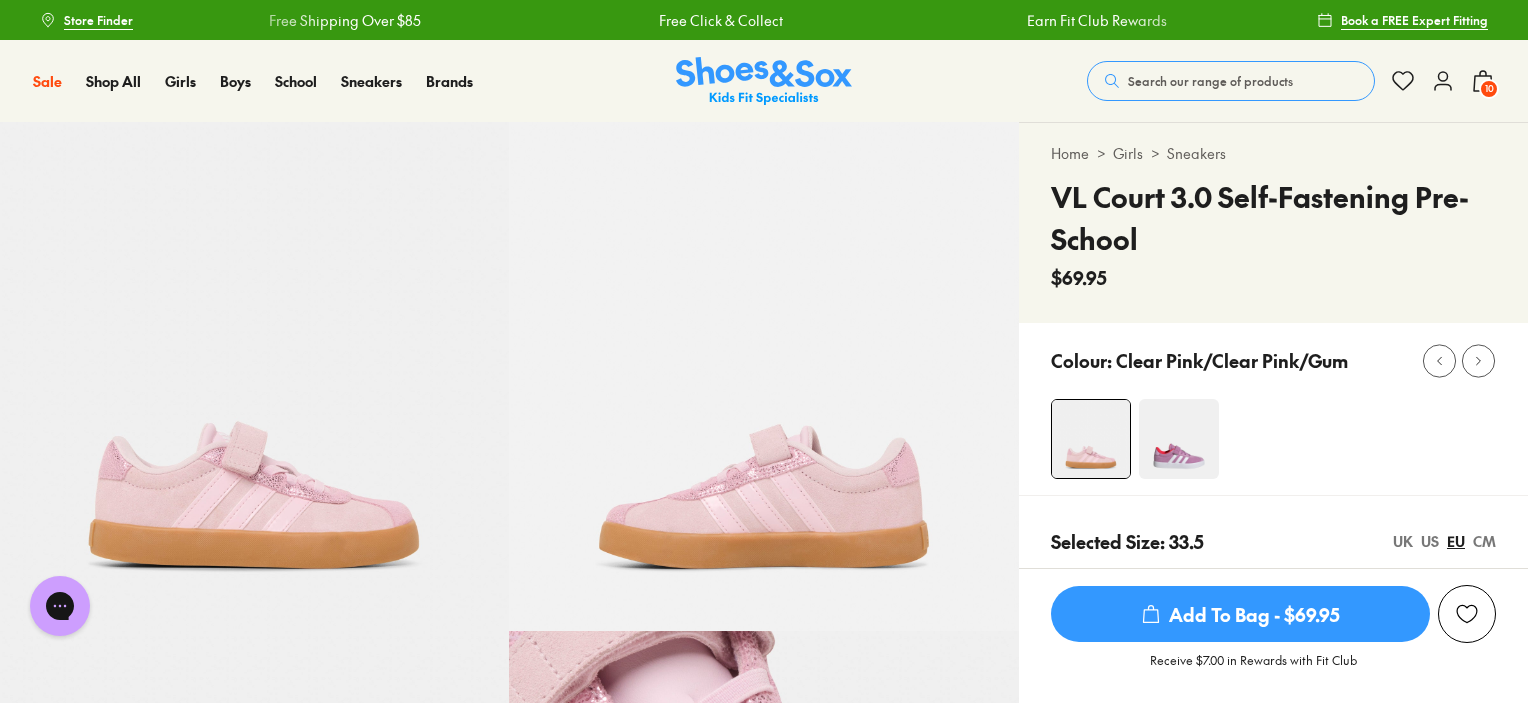 click on "Search our range of products" at bounding box center [1210, 81] 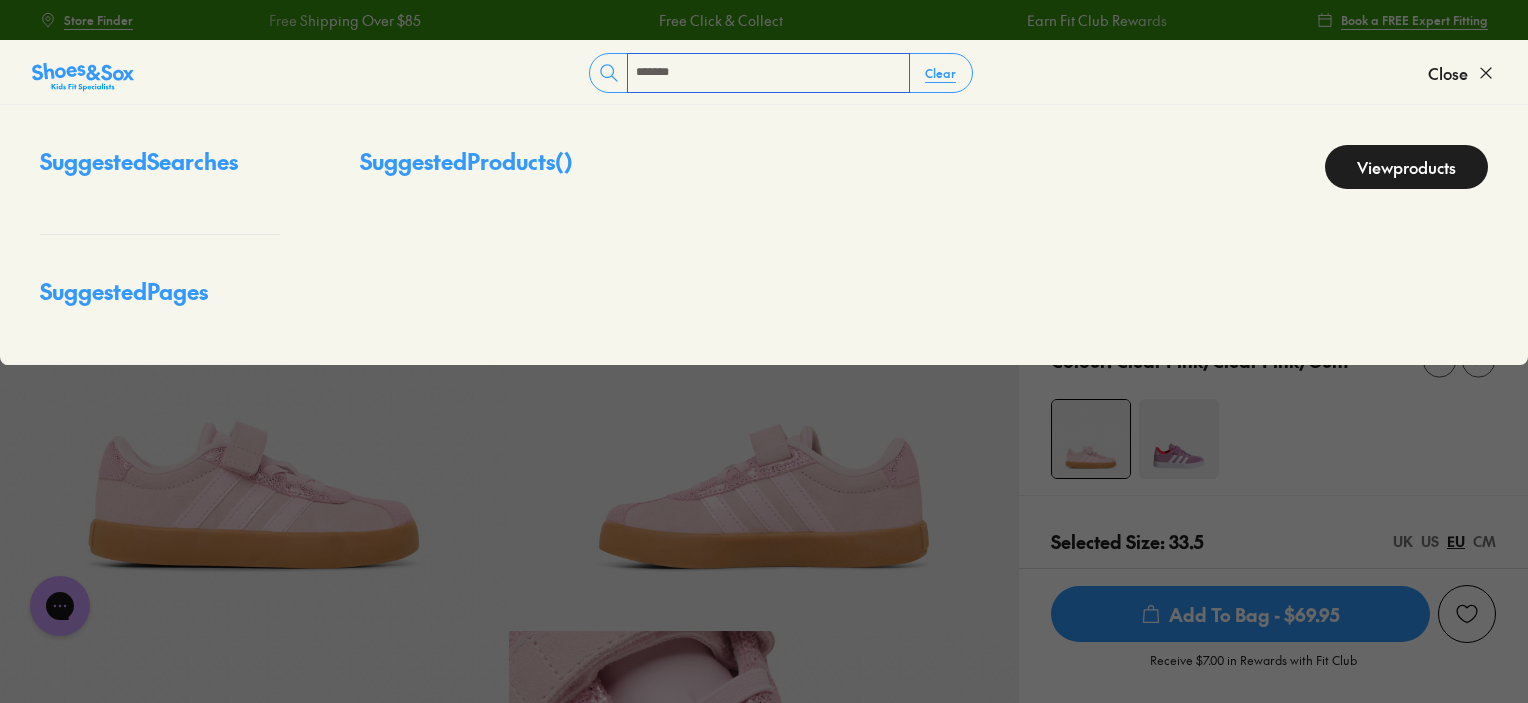 type on "*******" 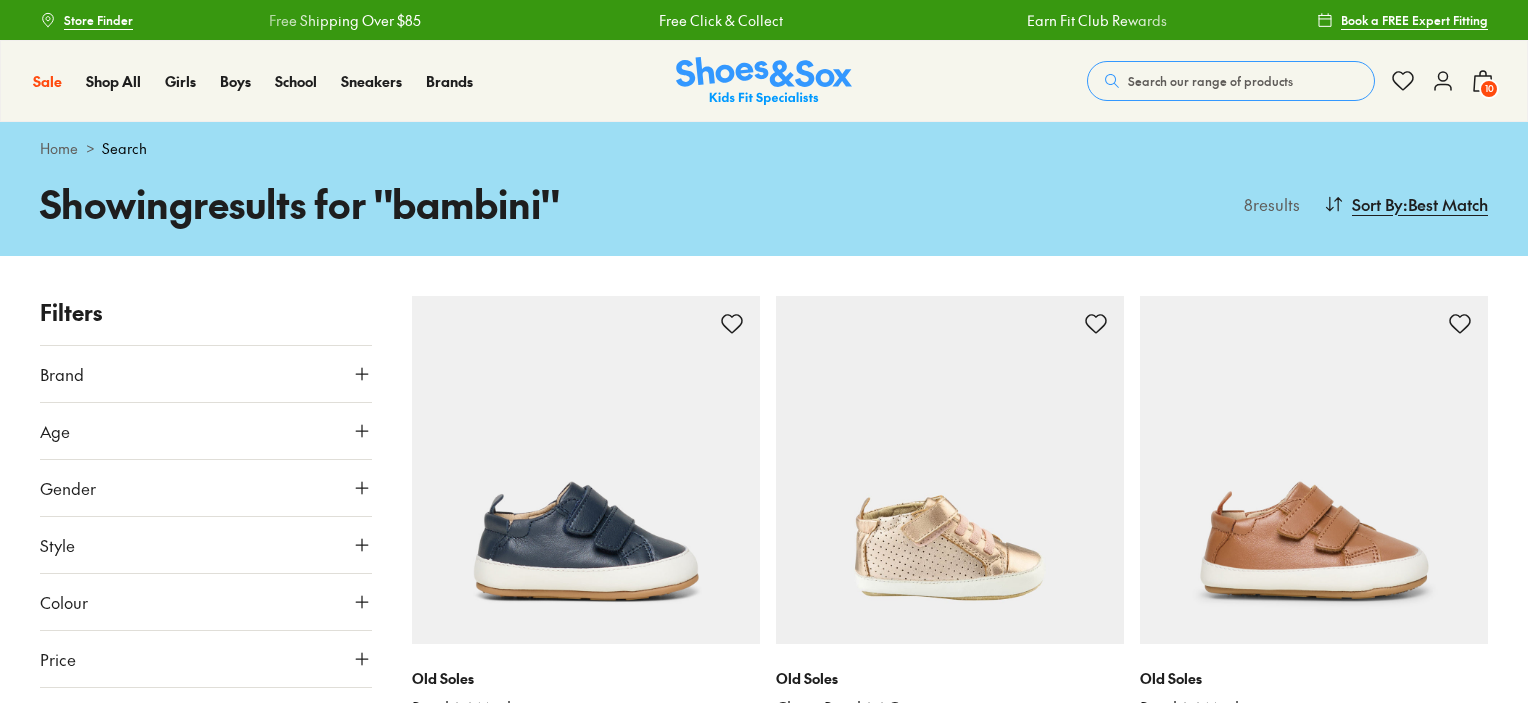 scroll, scrollTop: 1785, scrollLeft: 0, axis: vertical 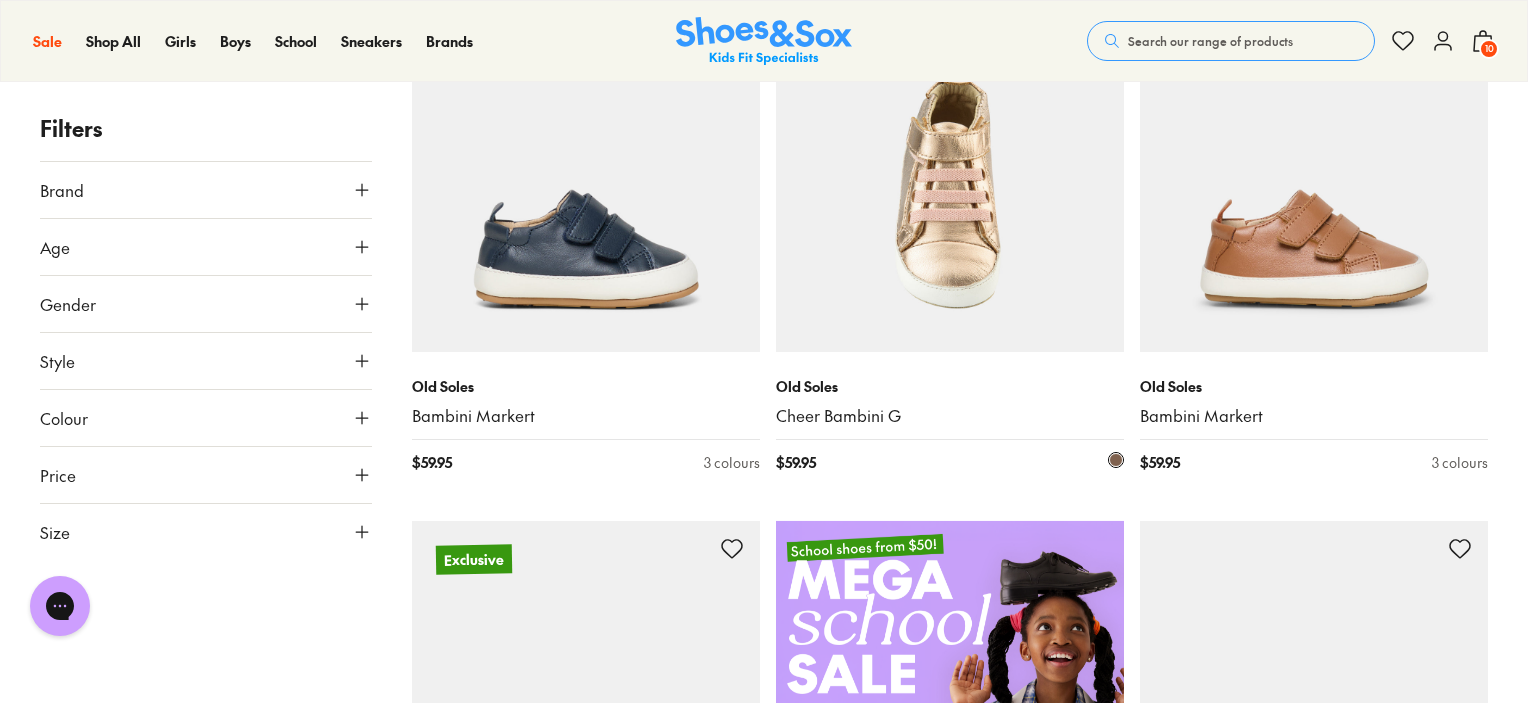 click at bounding box center (950, 178) 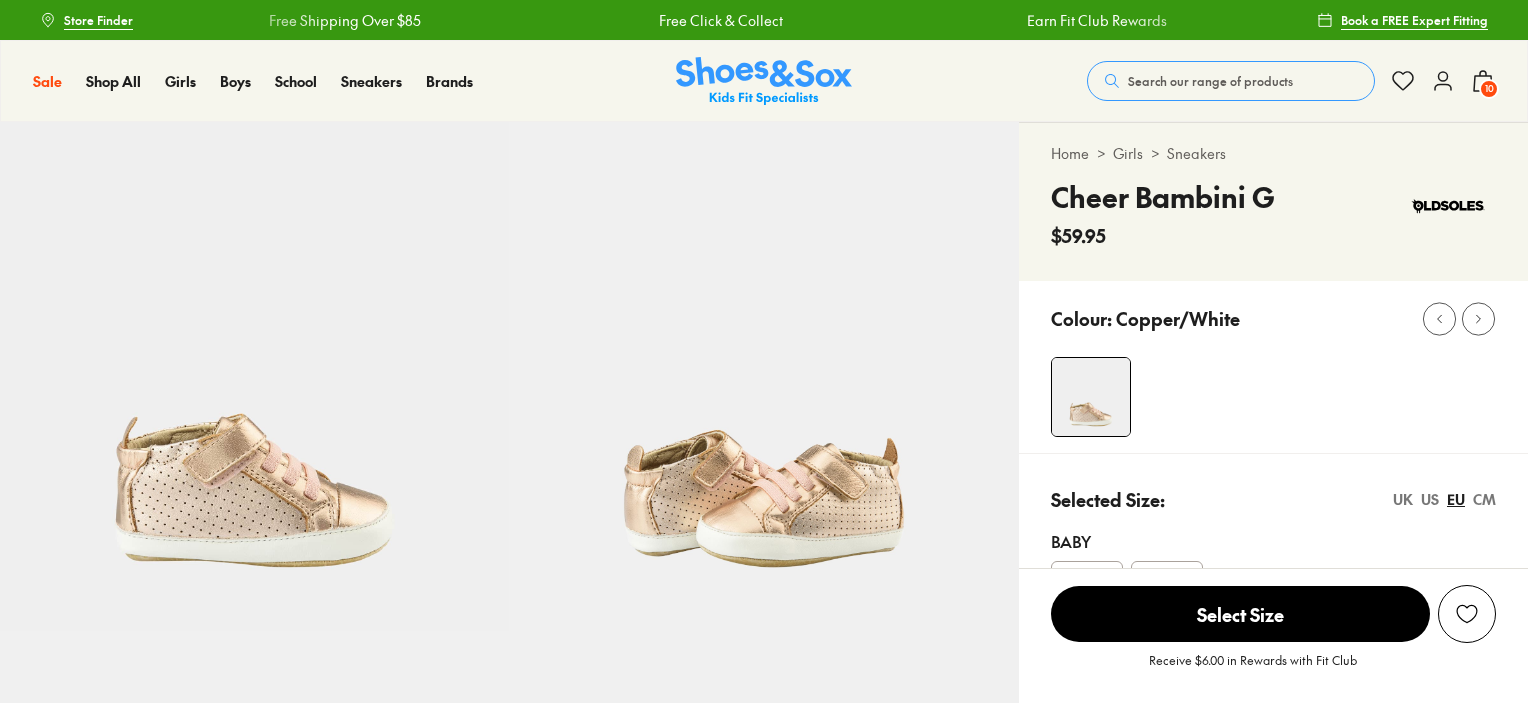 scroll, scrollTop: 0, scrollLeft: 0, axis: both 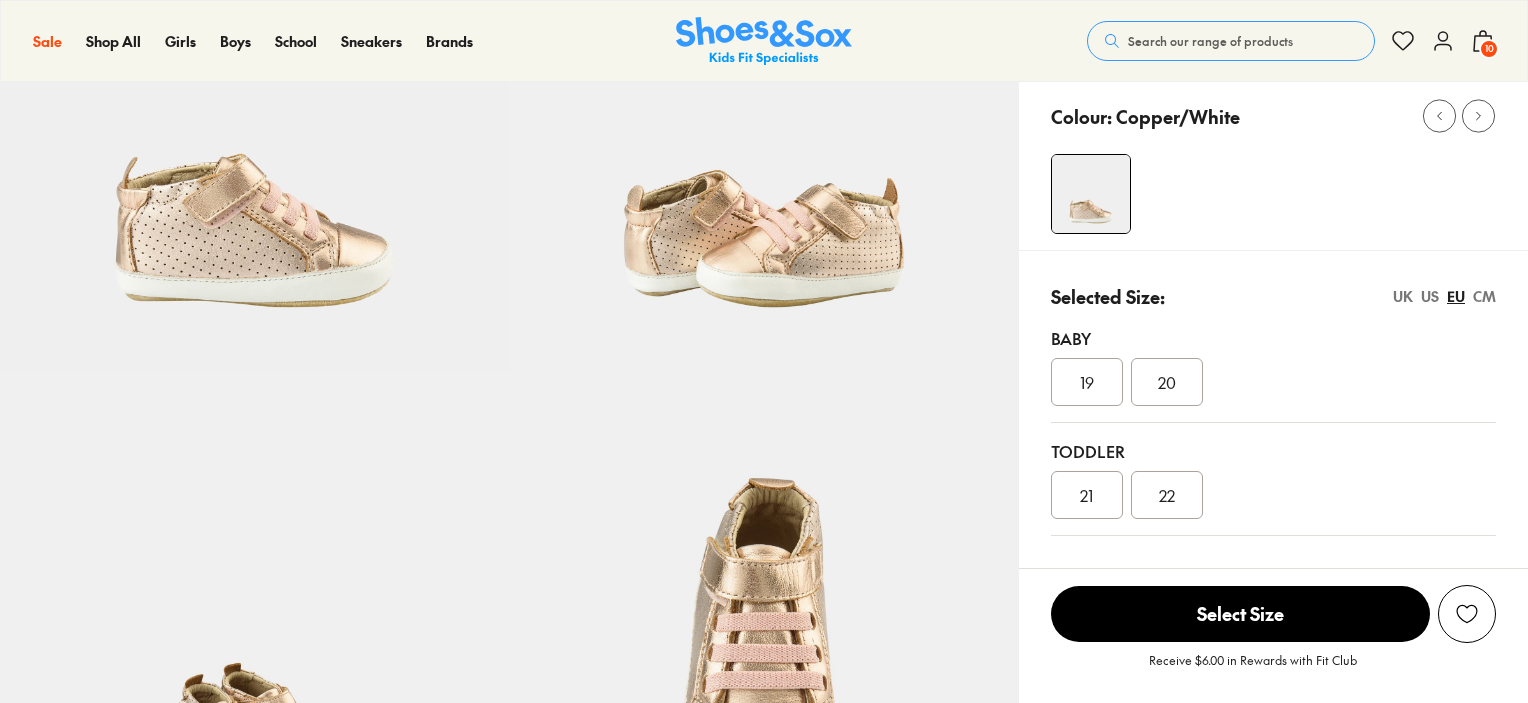 select on "*" 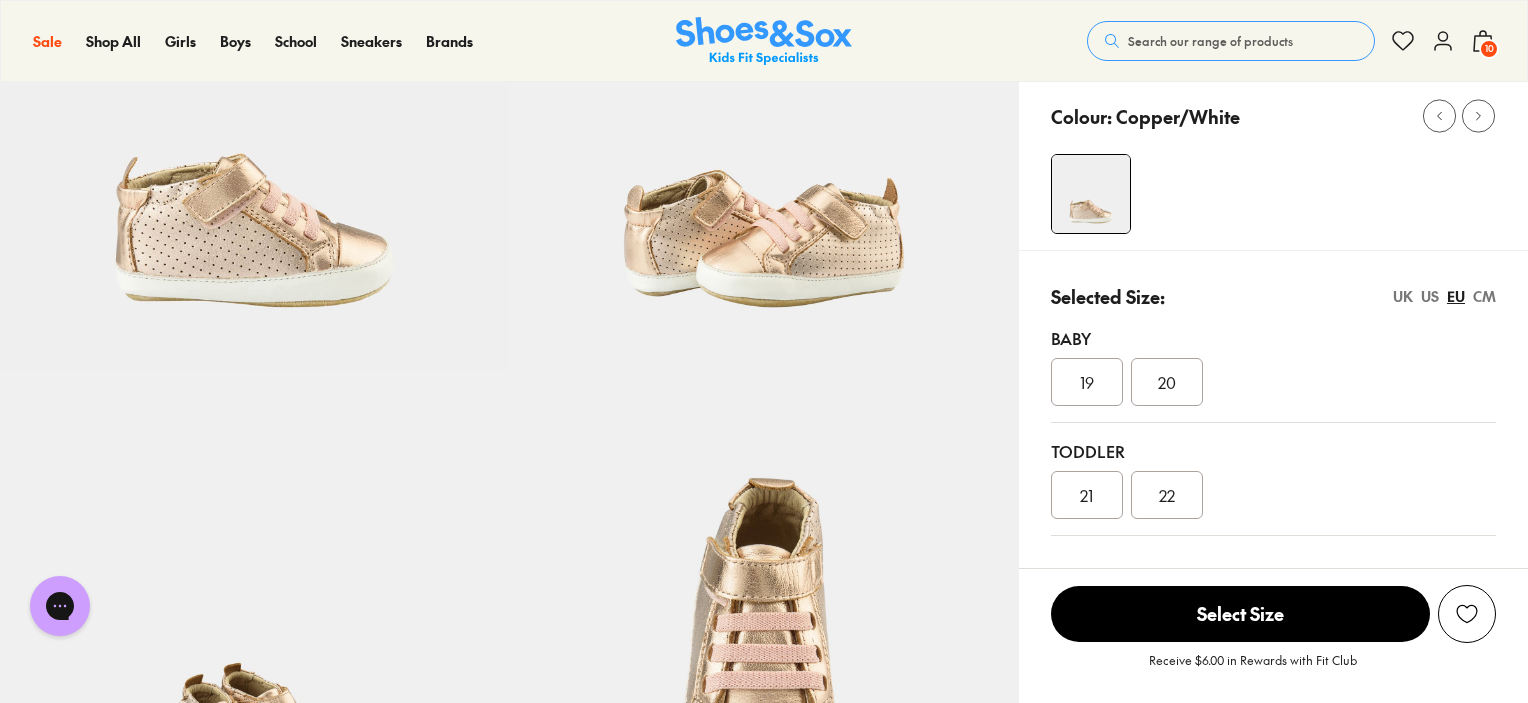 scroll, scrollTop: 0, scrollLeft: 0, axis: both 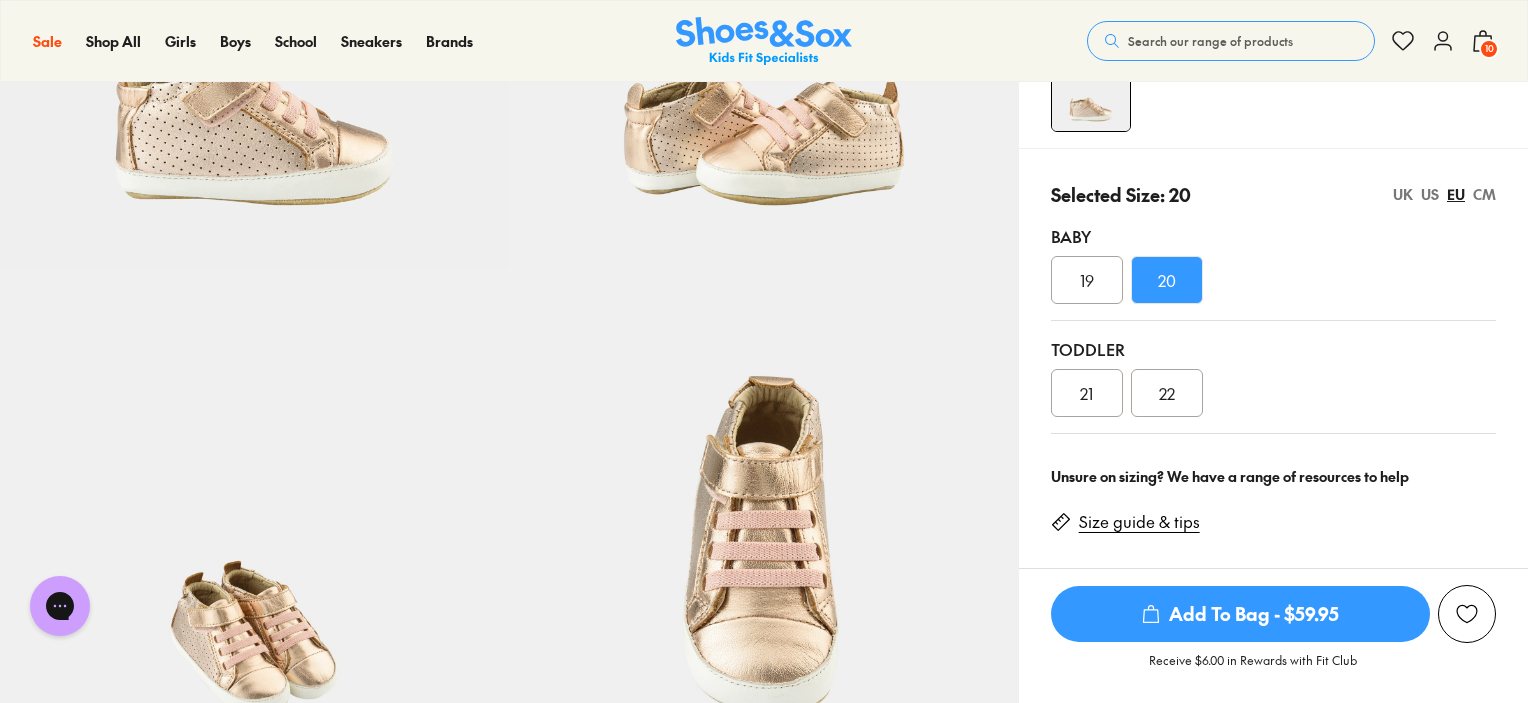 click on "Add To Bag - $59.95" at bounding box center [1240, 614] 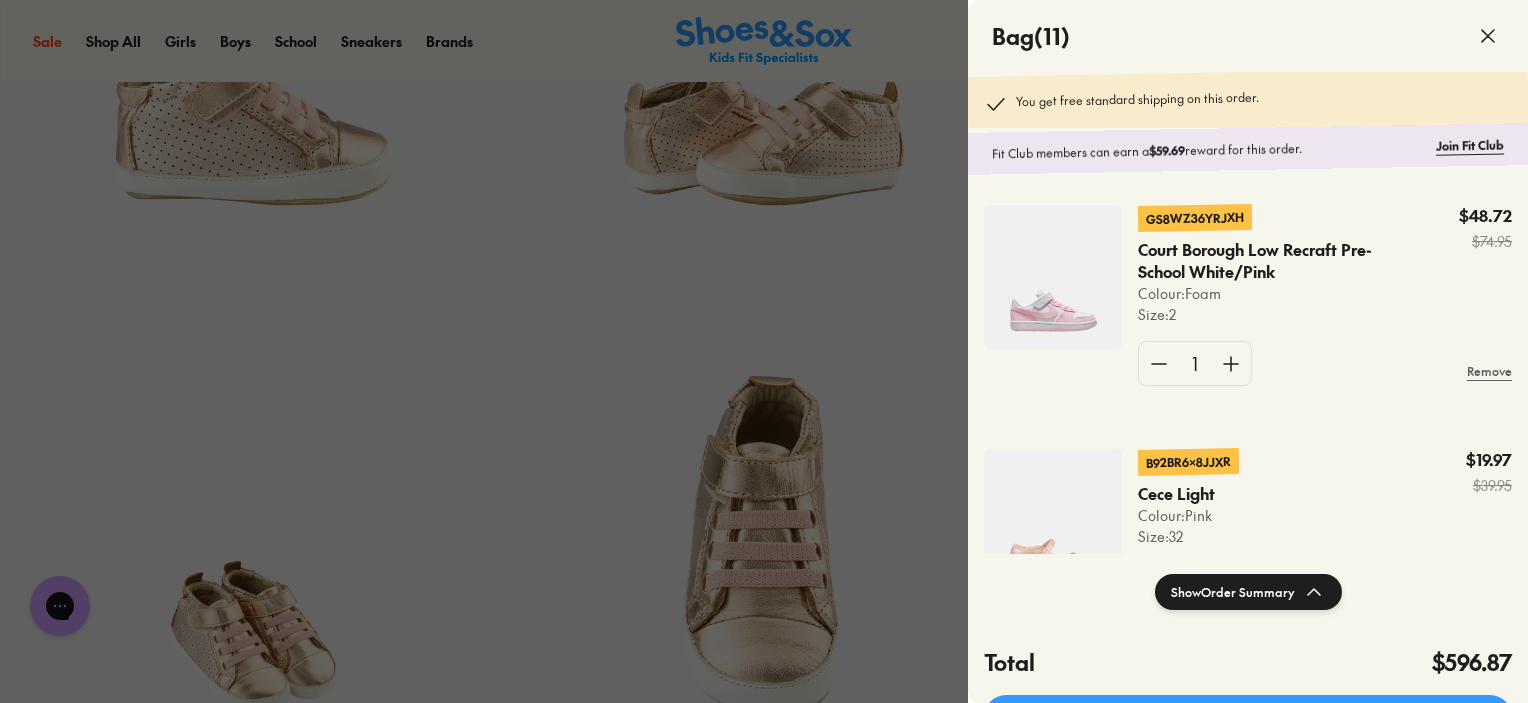 scroll, scrollTop: 982, scrollLeft: 0, axis: vertical 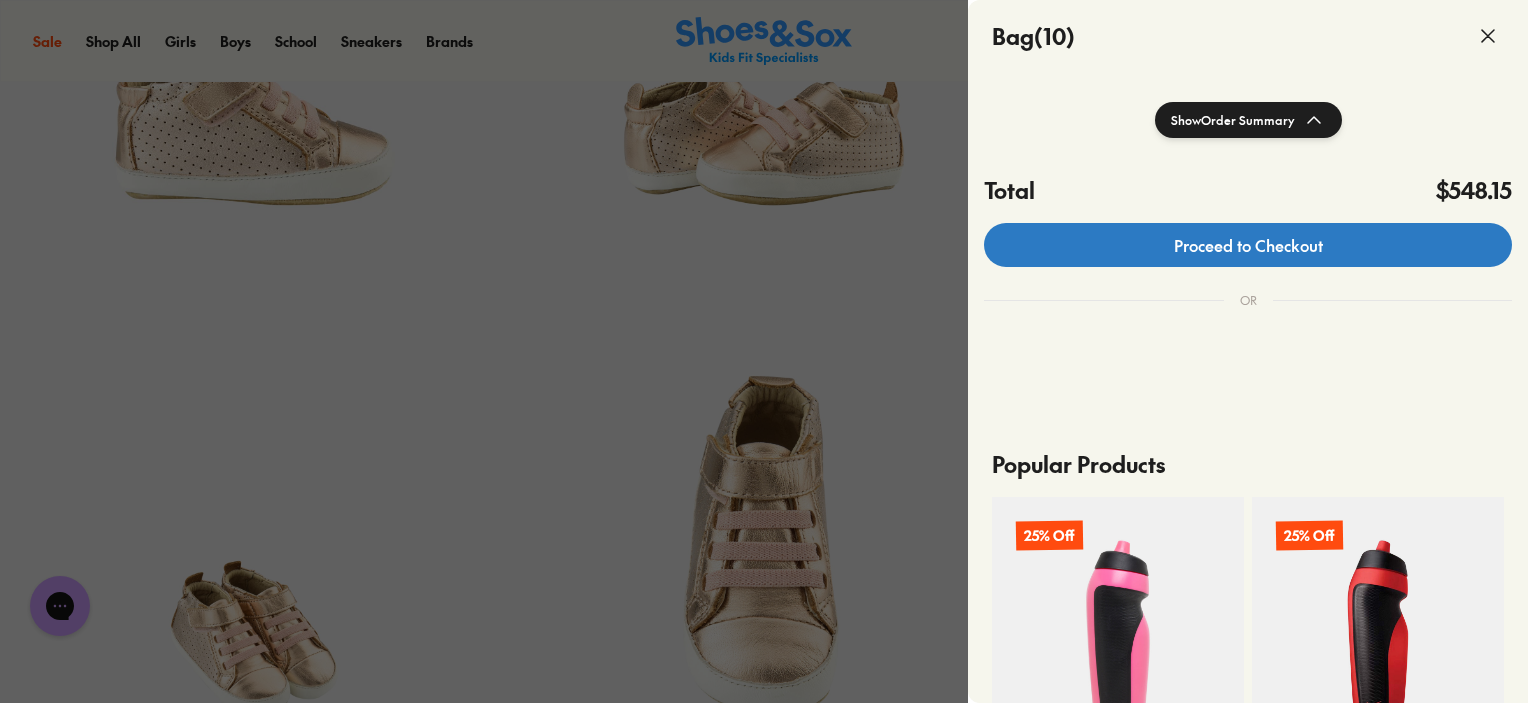 click on "Proceed to Checkout" 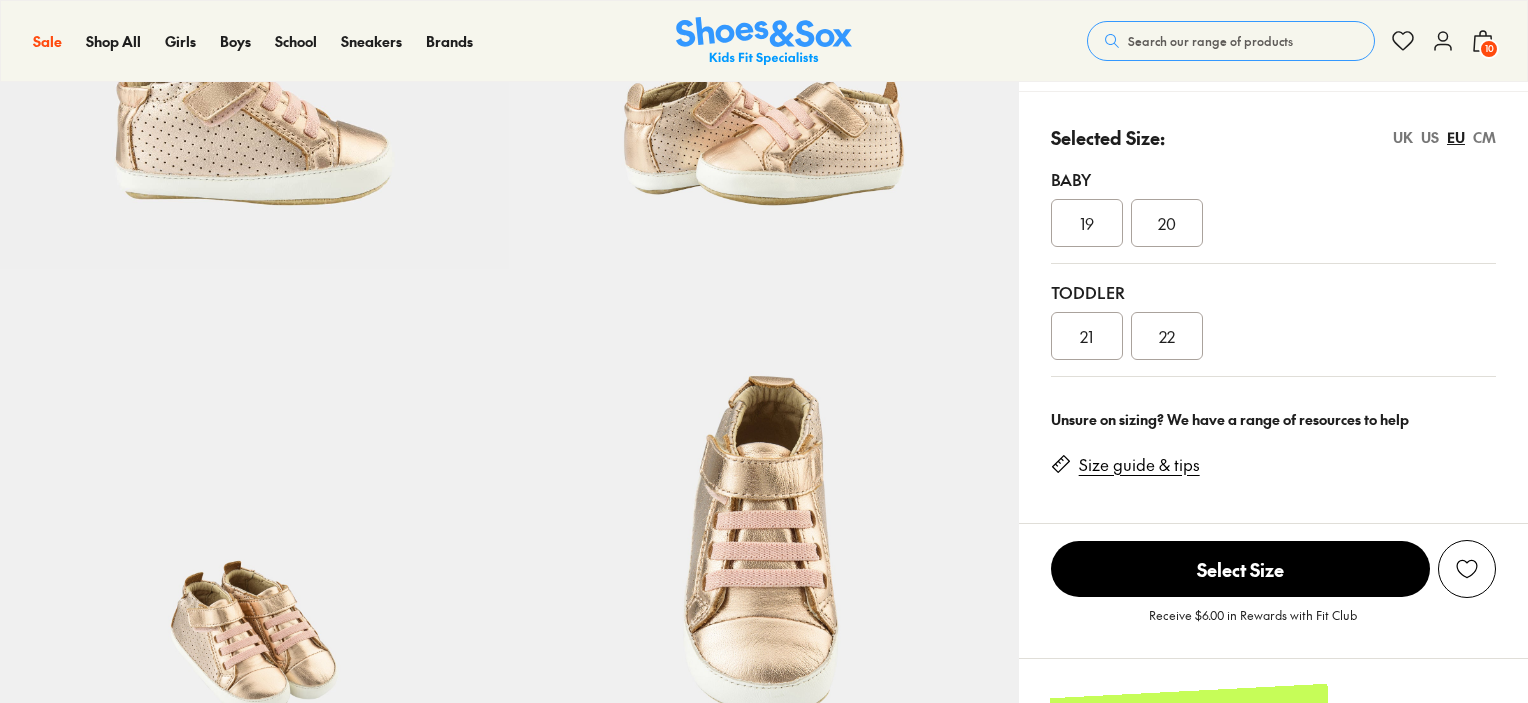 scroll, scrollTop: 362, scrollLeft: 0, axis: vertical 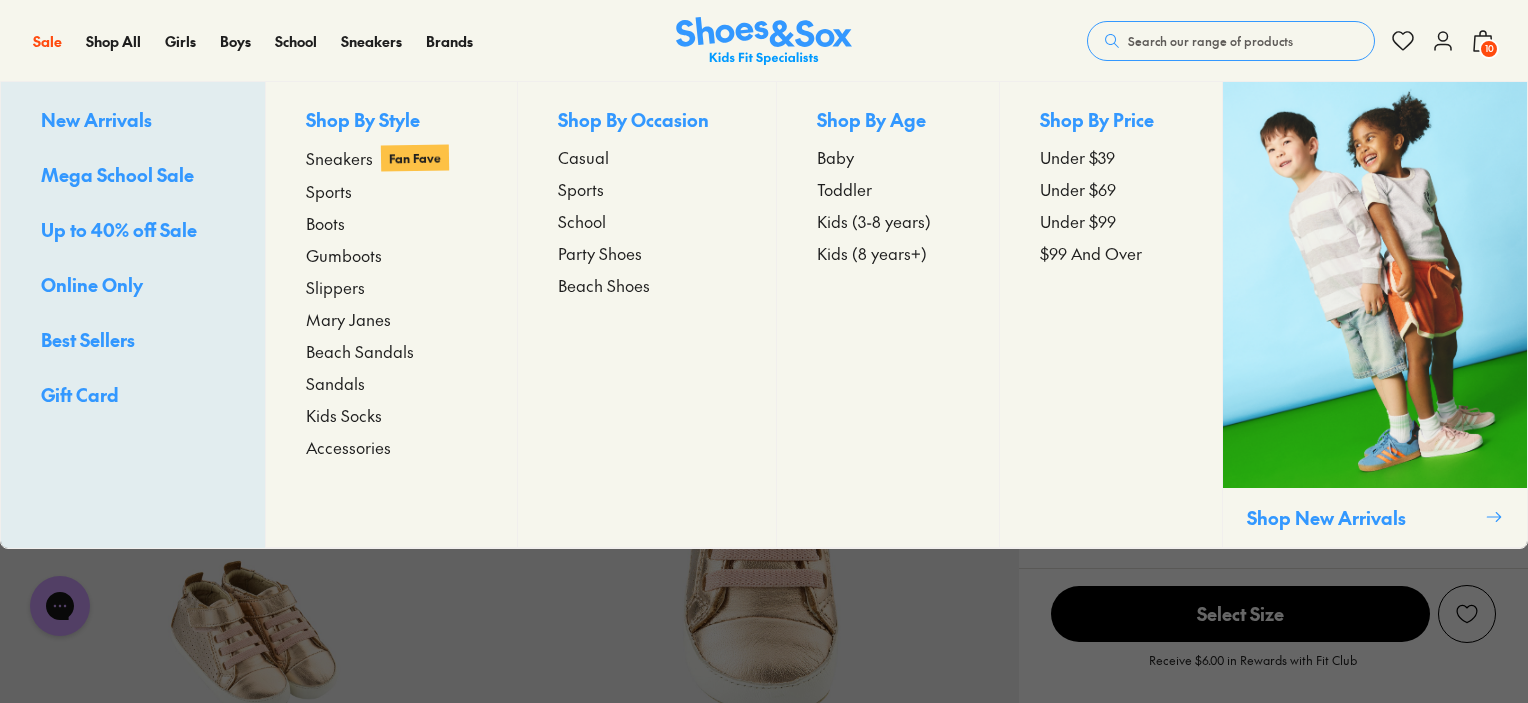 click on "Accessories" at bounding box center [348, 447] 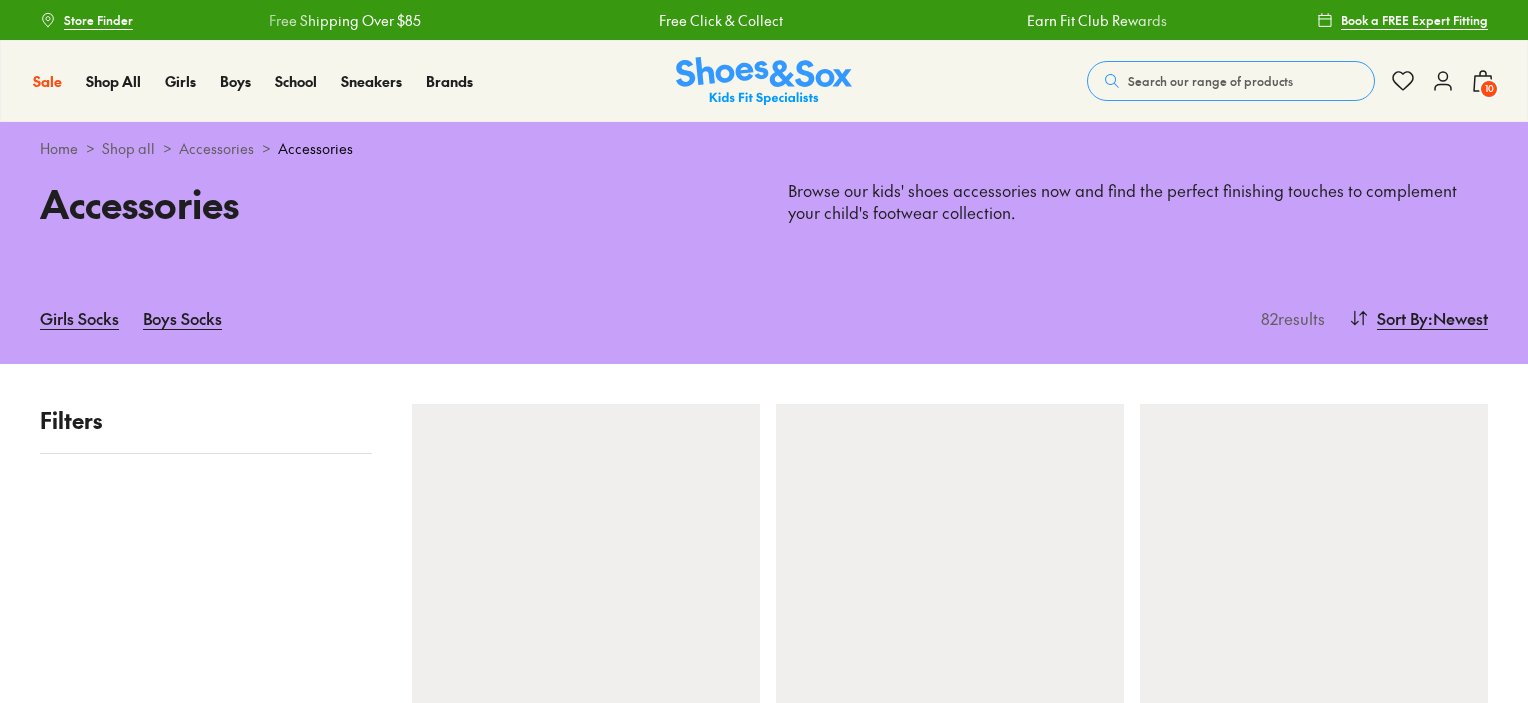 scroll, scrollTop: 0, scrollLeft: 0, axis: both 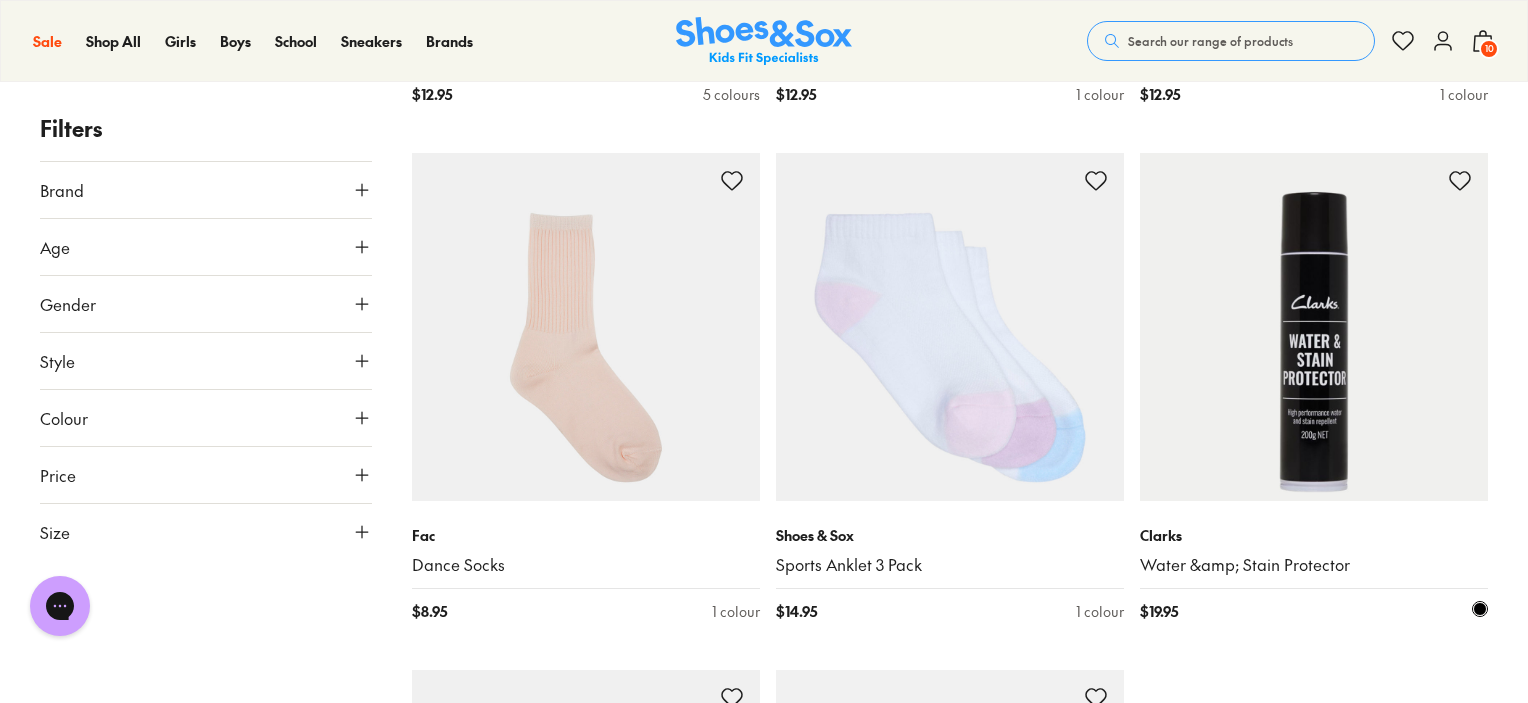 click at bounding box center (1314, 327) 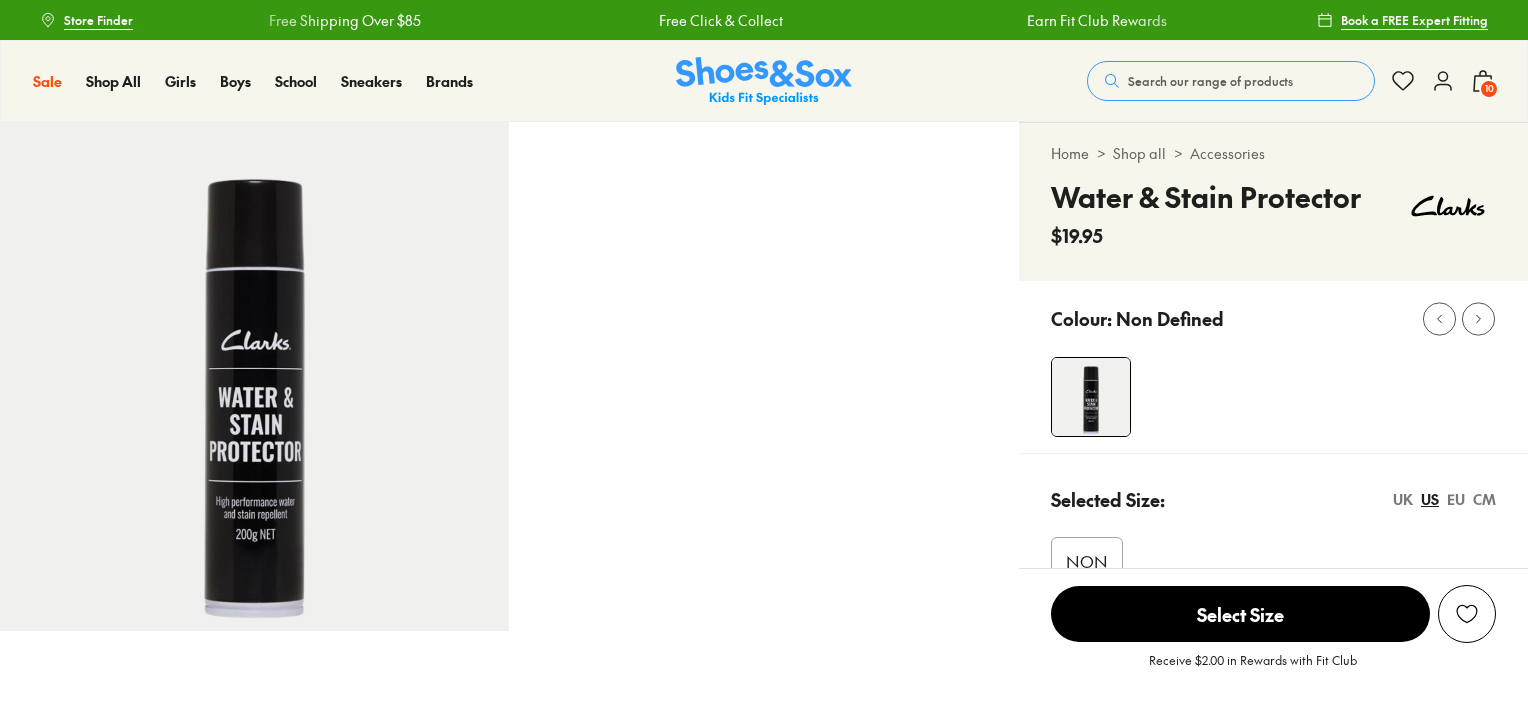 scroll, scrollTop: 0, scrollLeft: 0, axis: both 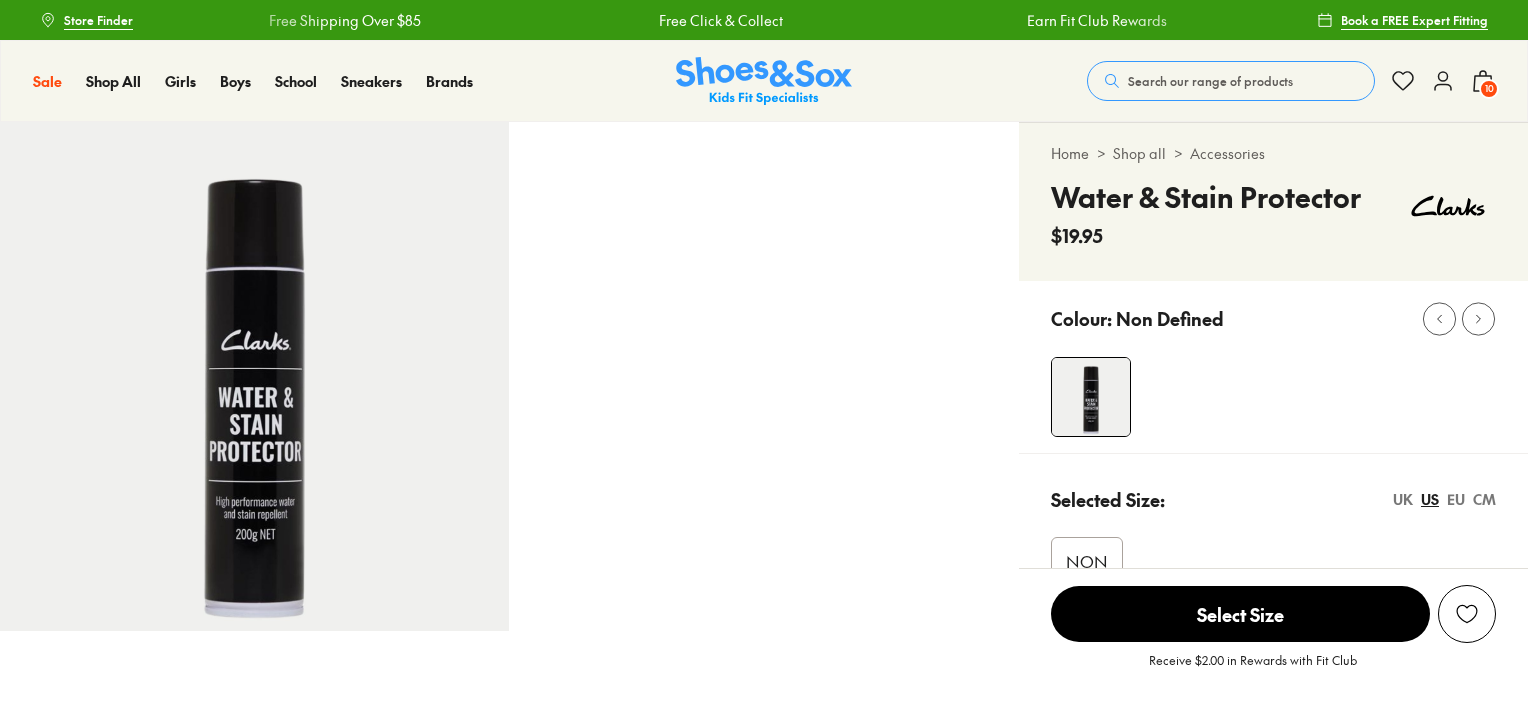 select on "*" 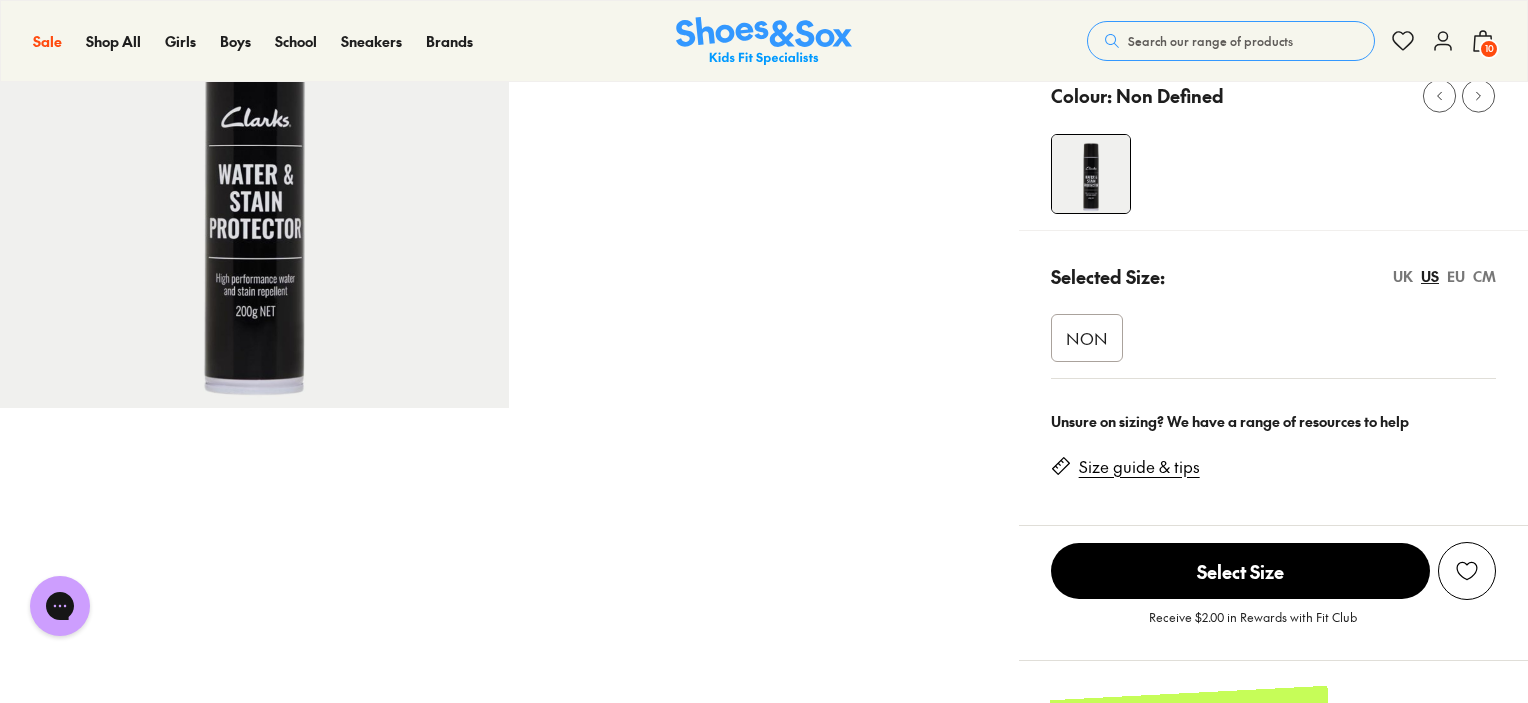 scroll, scrollTop: 192, scrollLeft: 0, axis: vertical 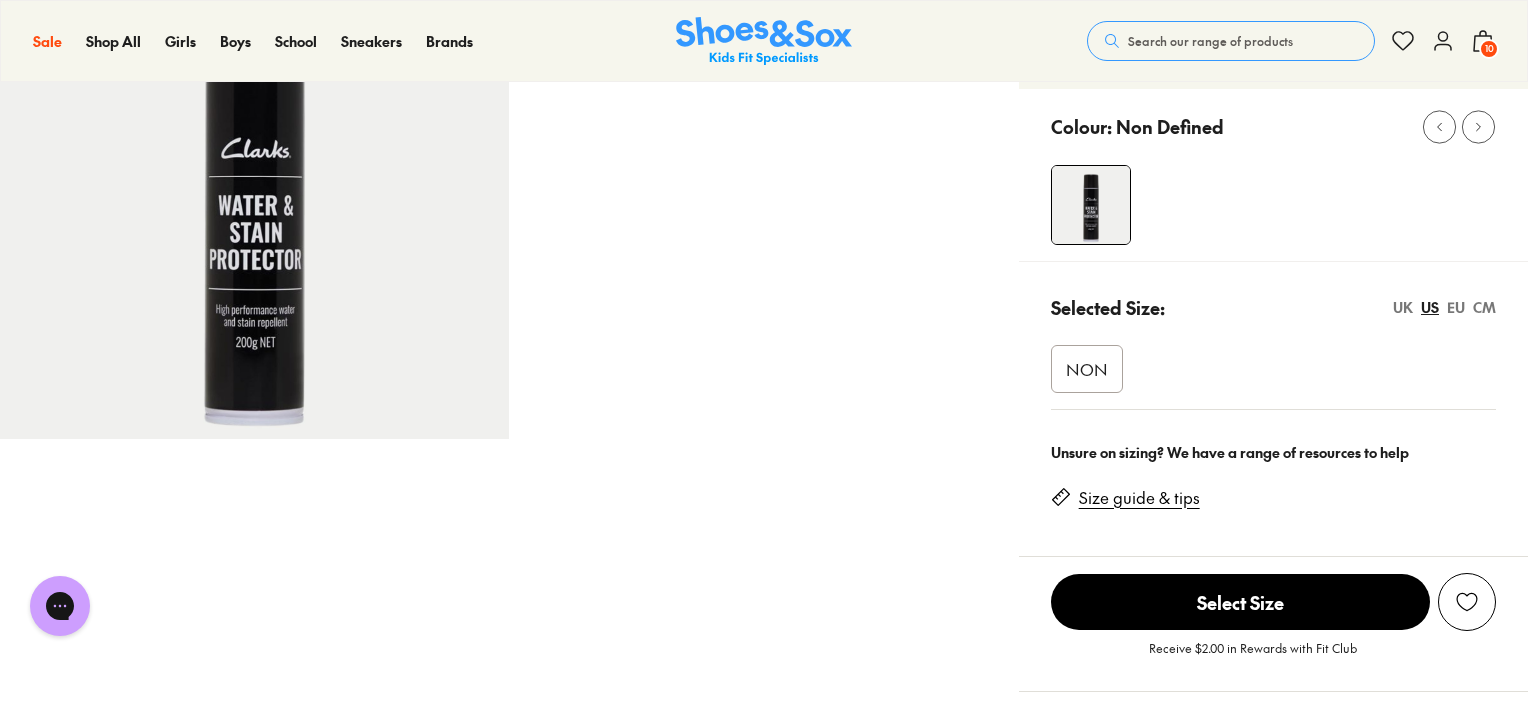 click 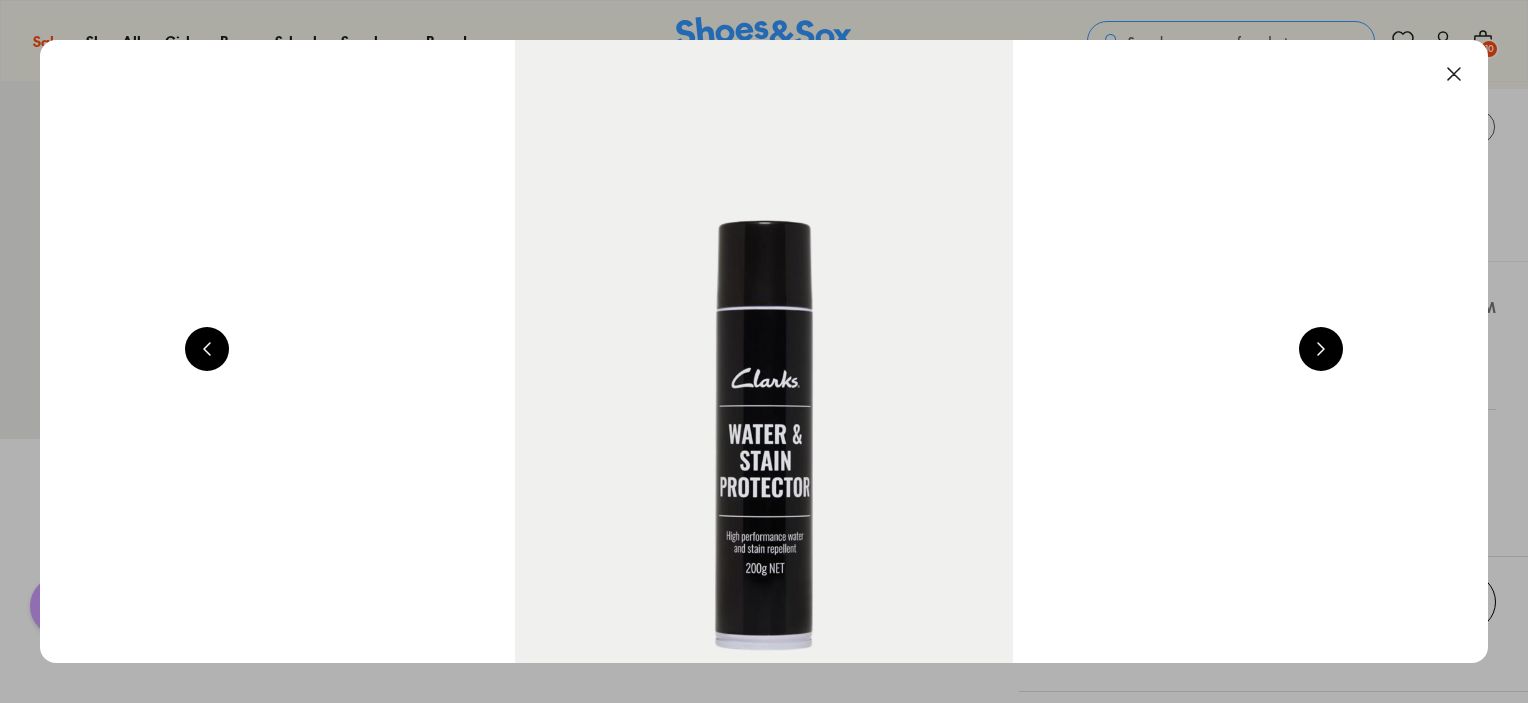 scroll, scrollTop: 0, scrollLeft: 1456, axis: horizontal 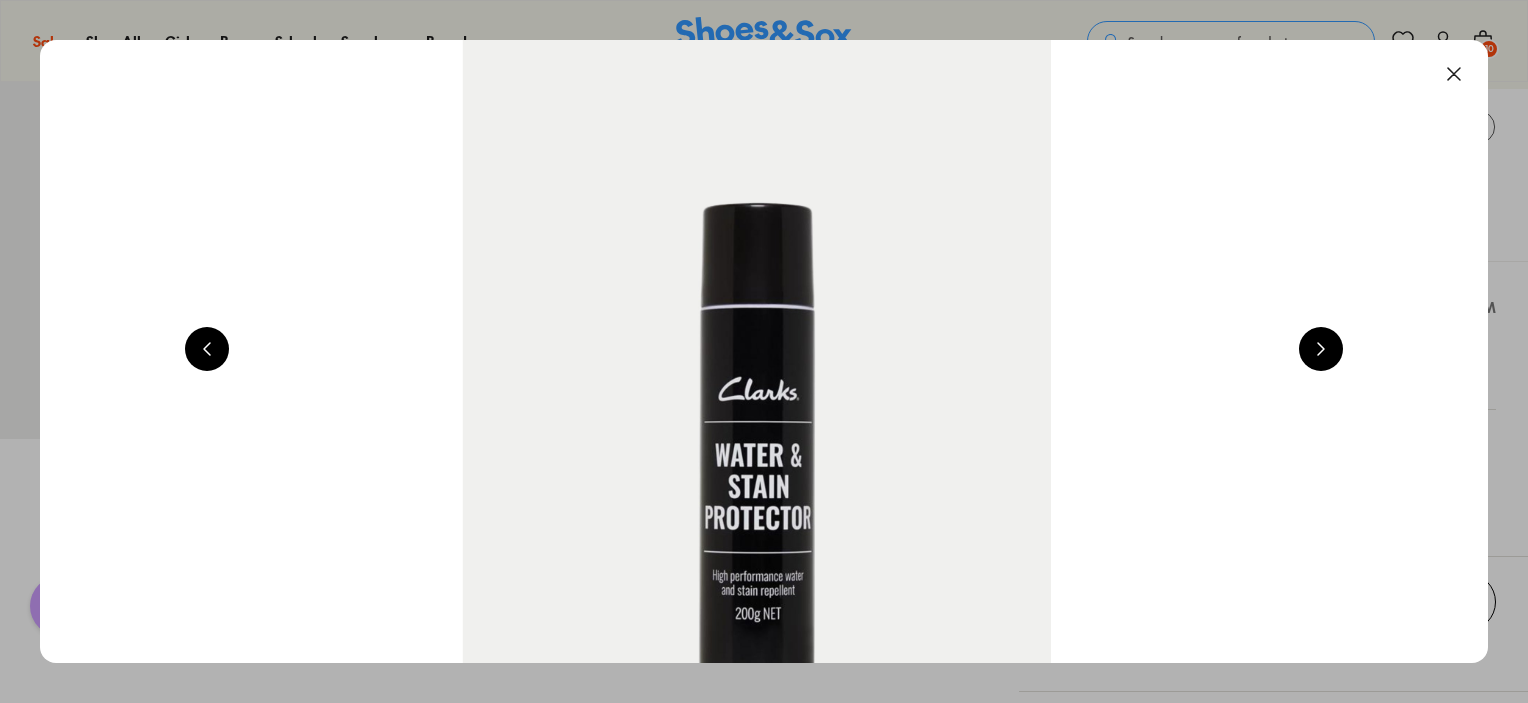 click at bounding box center [1454, 74] 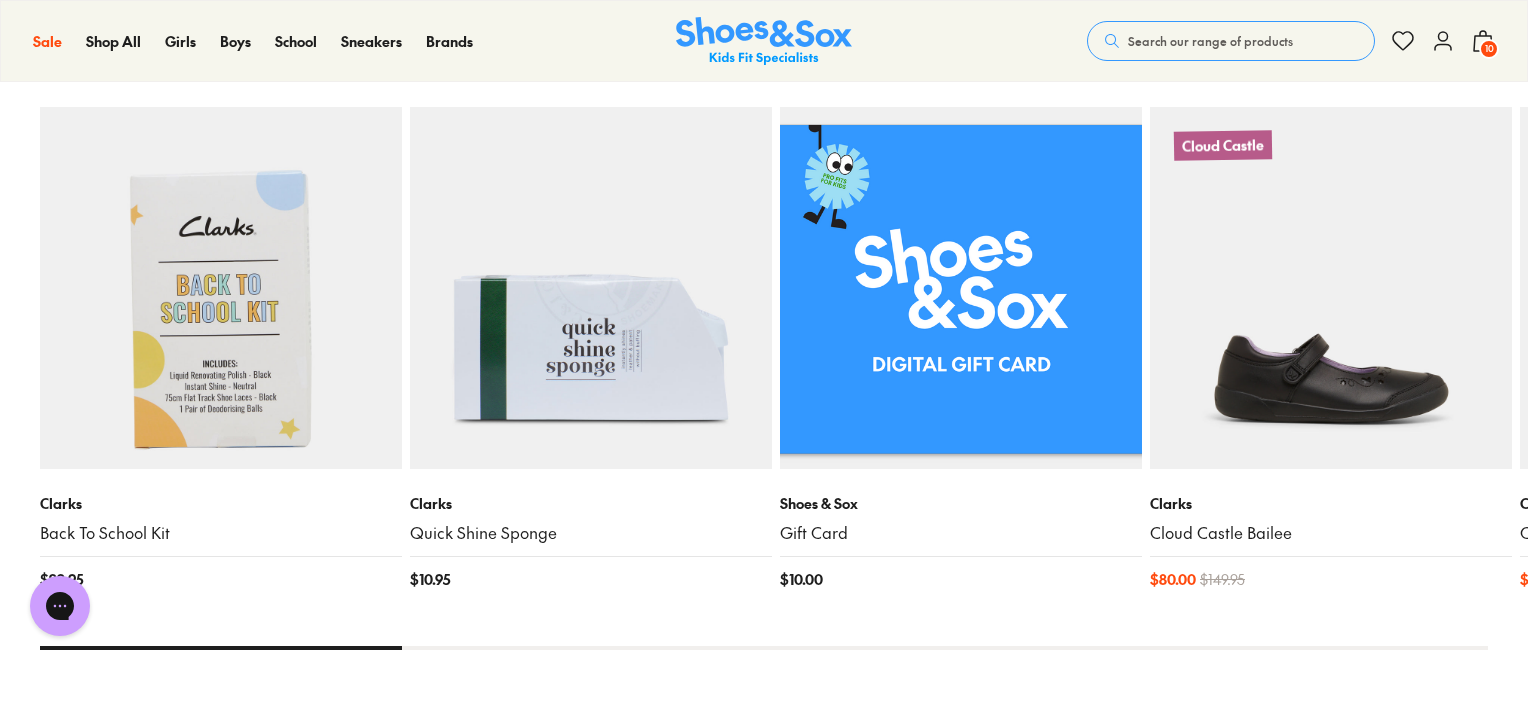 scroll, scrollTop: 1842, scrollLeft: 0, axis: vertical 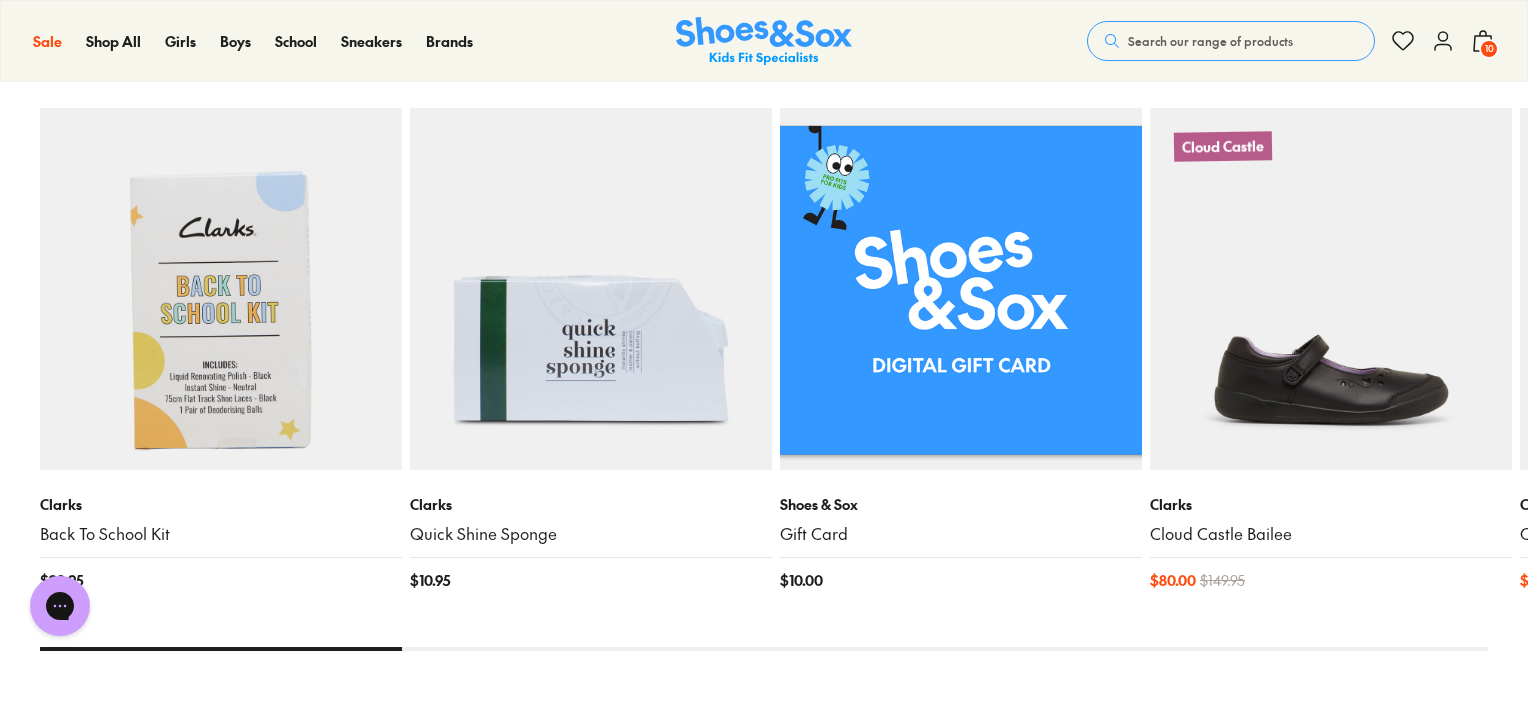 click at bounding box center (591, 289) 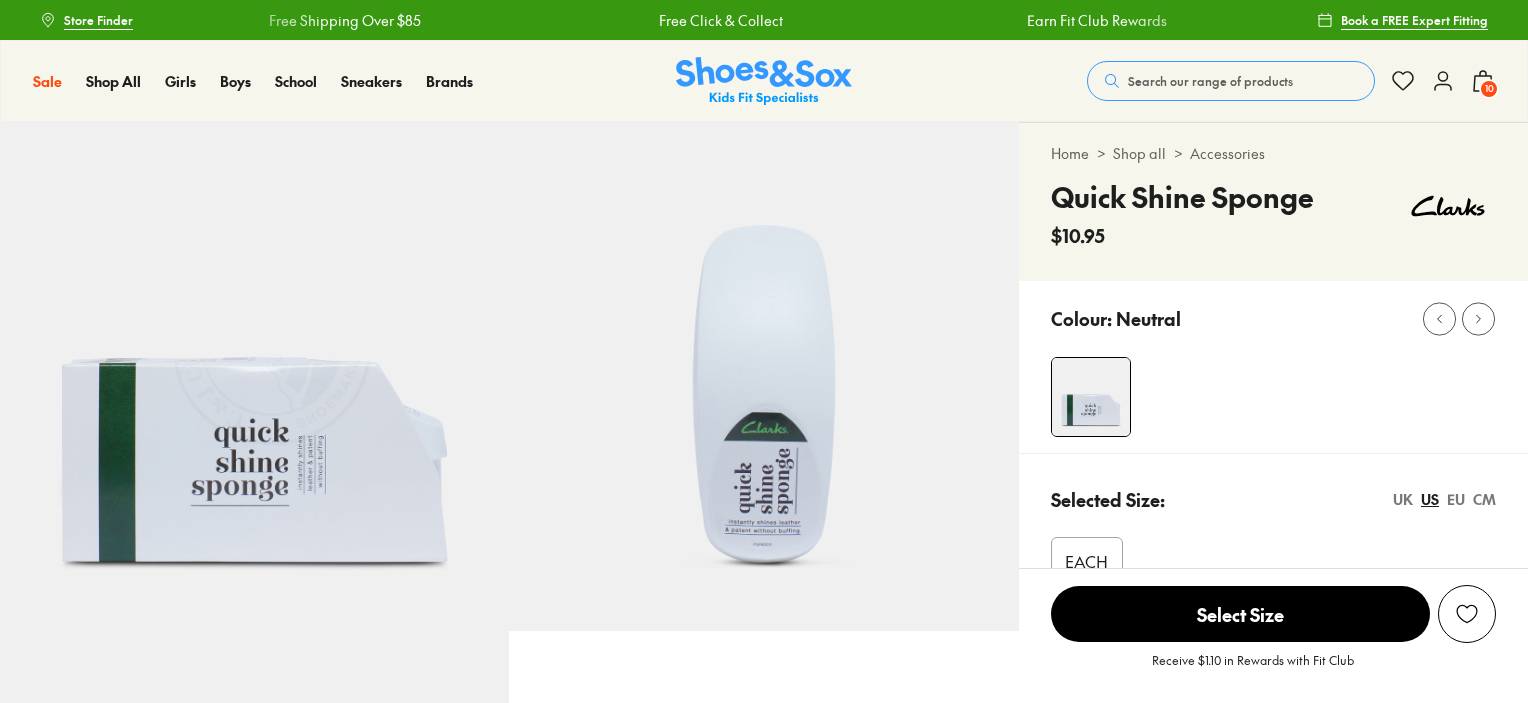 scroll, scrollTop: 0, scrollLeft: 0, axis: both 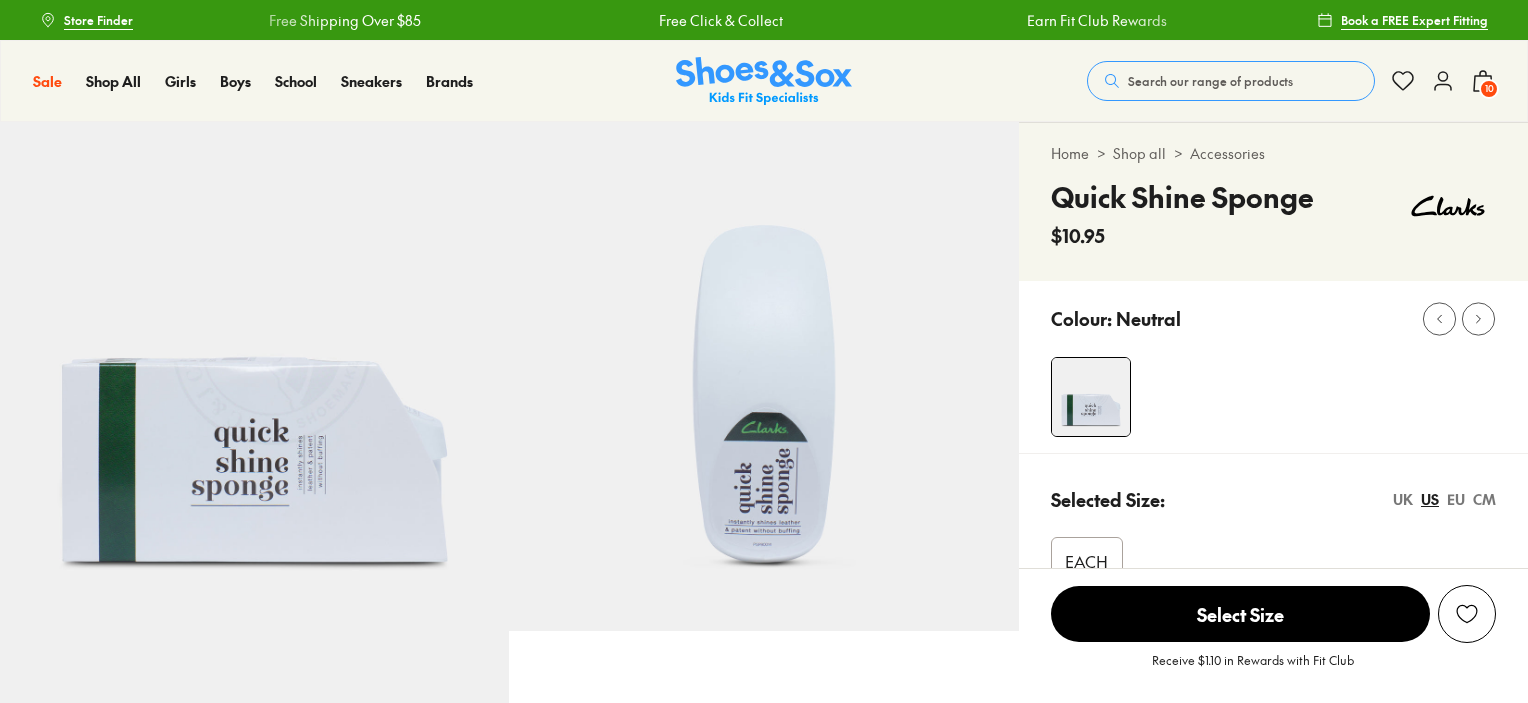 select on "*" 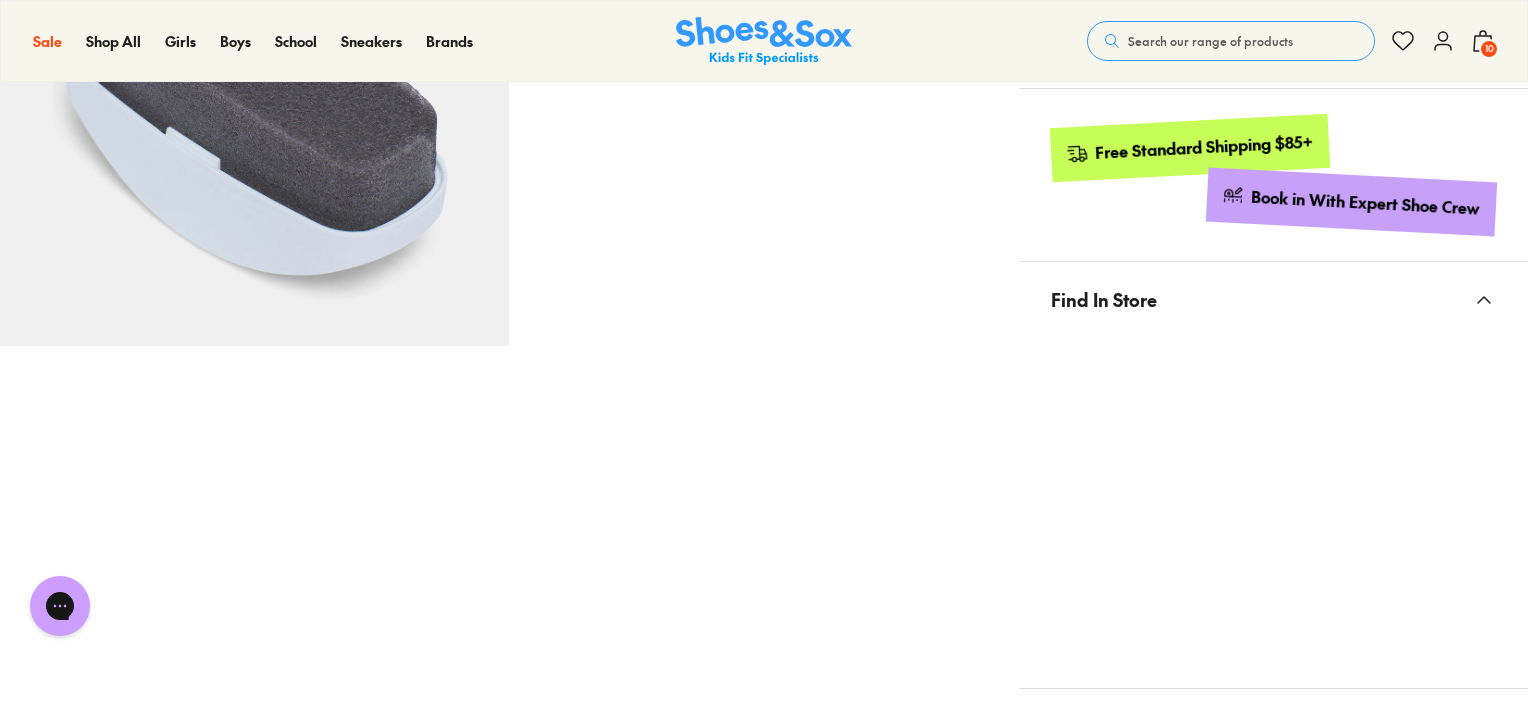 scroll, scrollTop: 796, scrollLeft: 0, axis: vertical 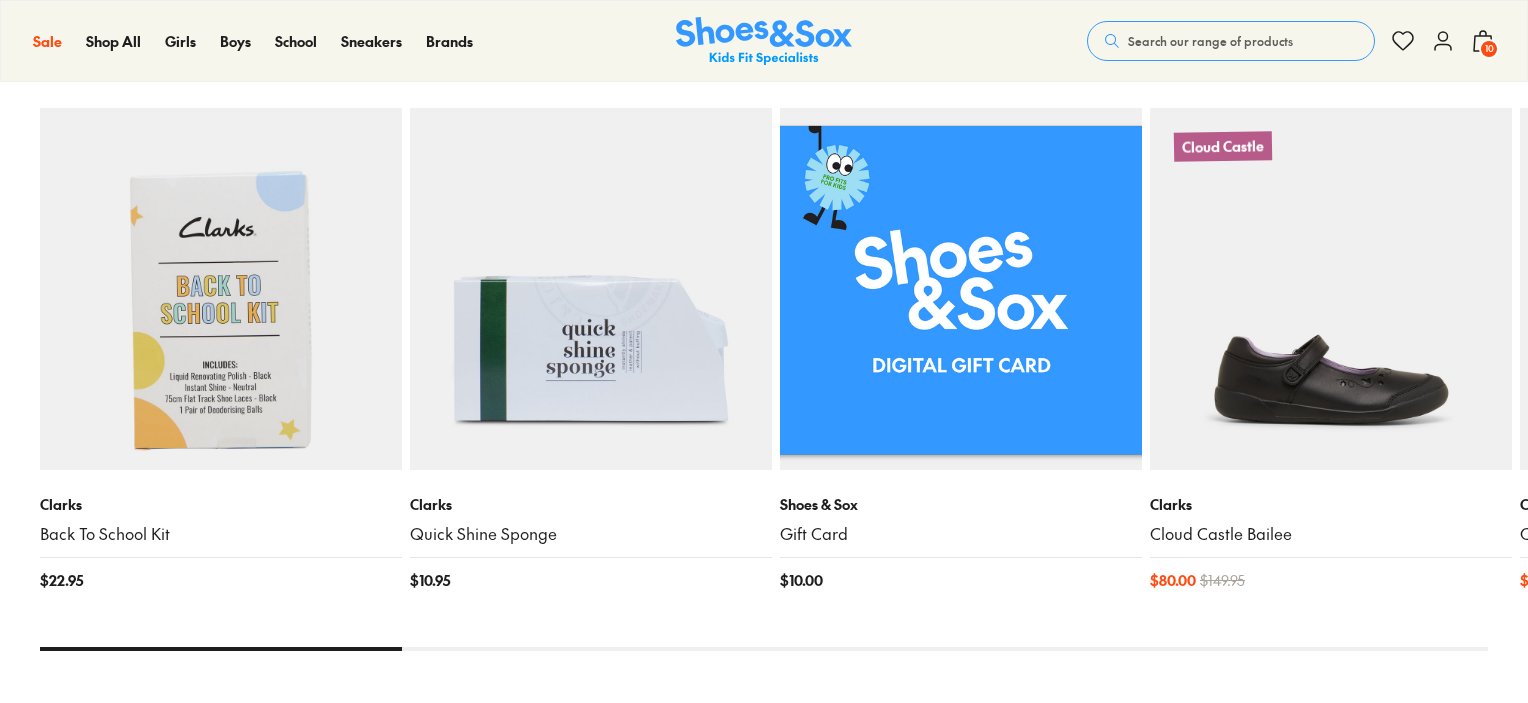 select on "*" 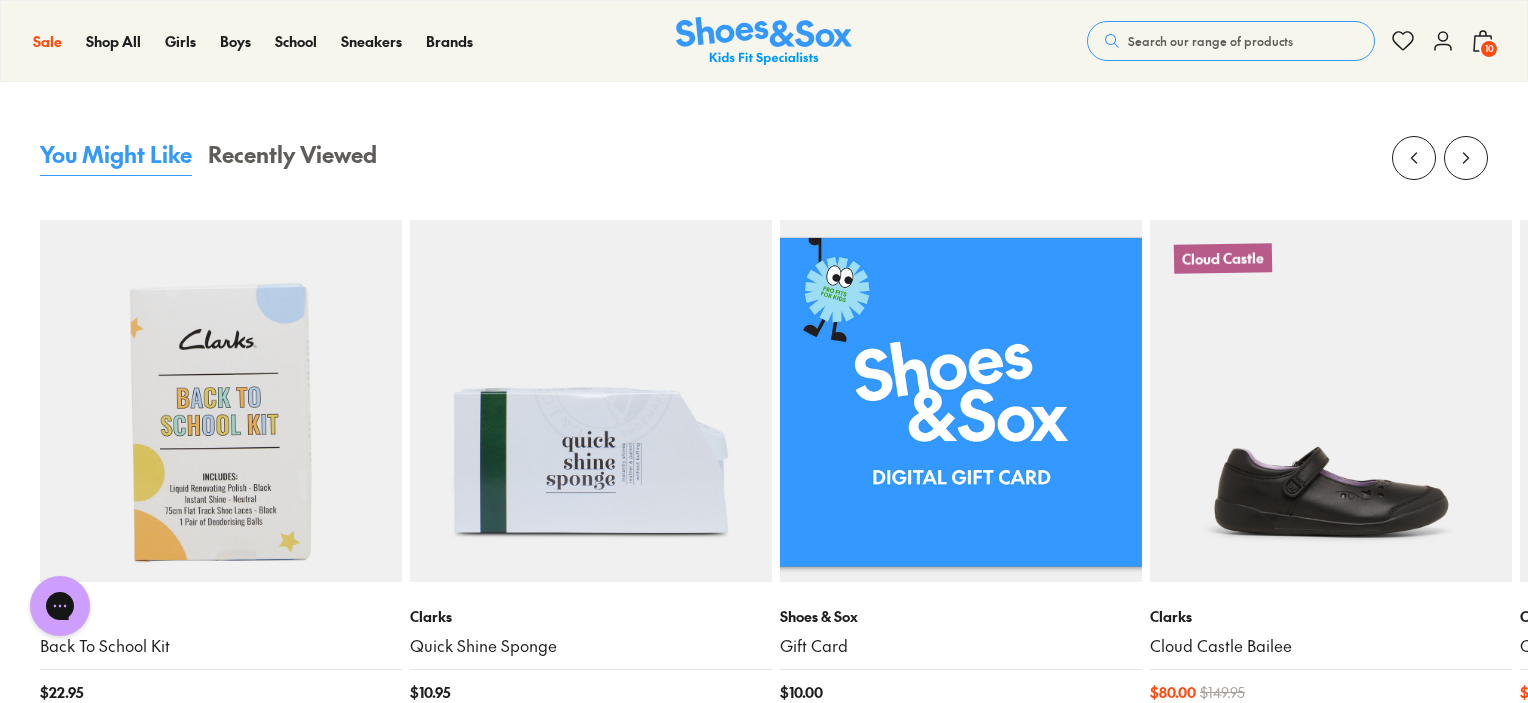 scroll, scrollTop: 1453, scrollLeft: 0, axis: vertical 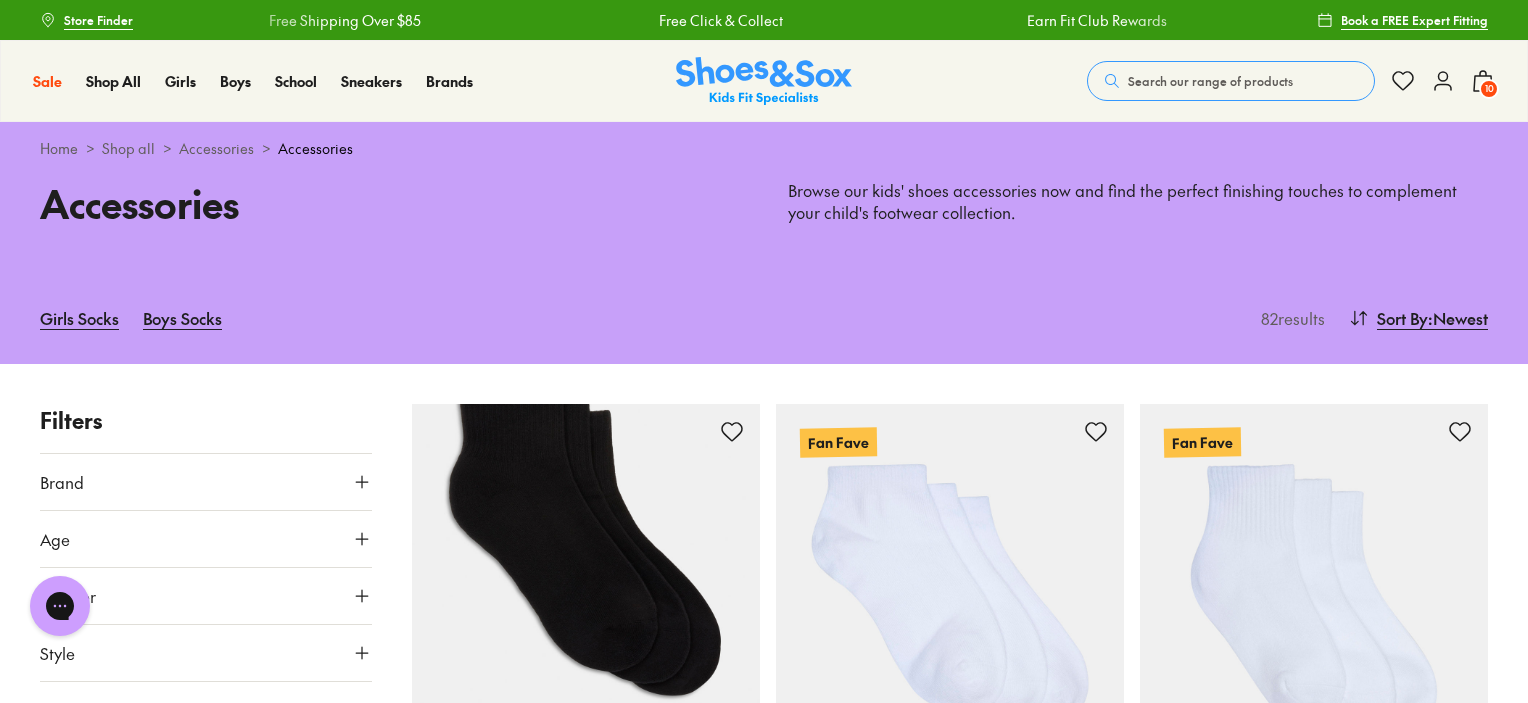 click on "10" at bounding box center [1489, 89] 